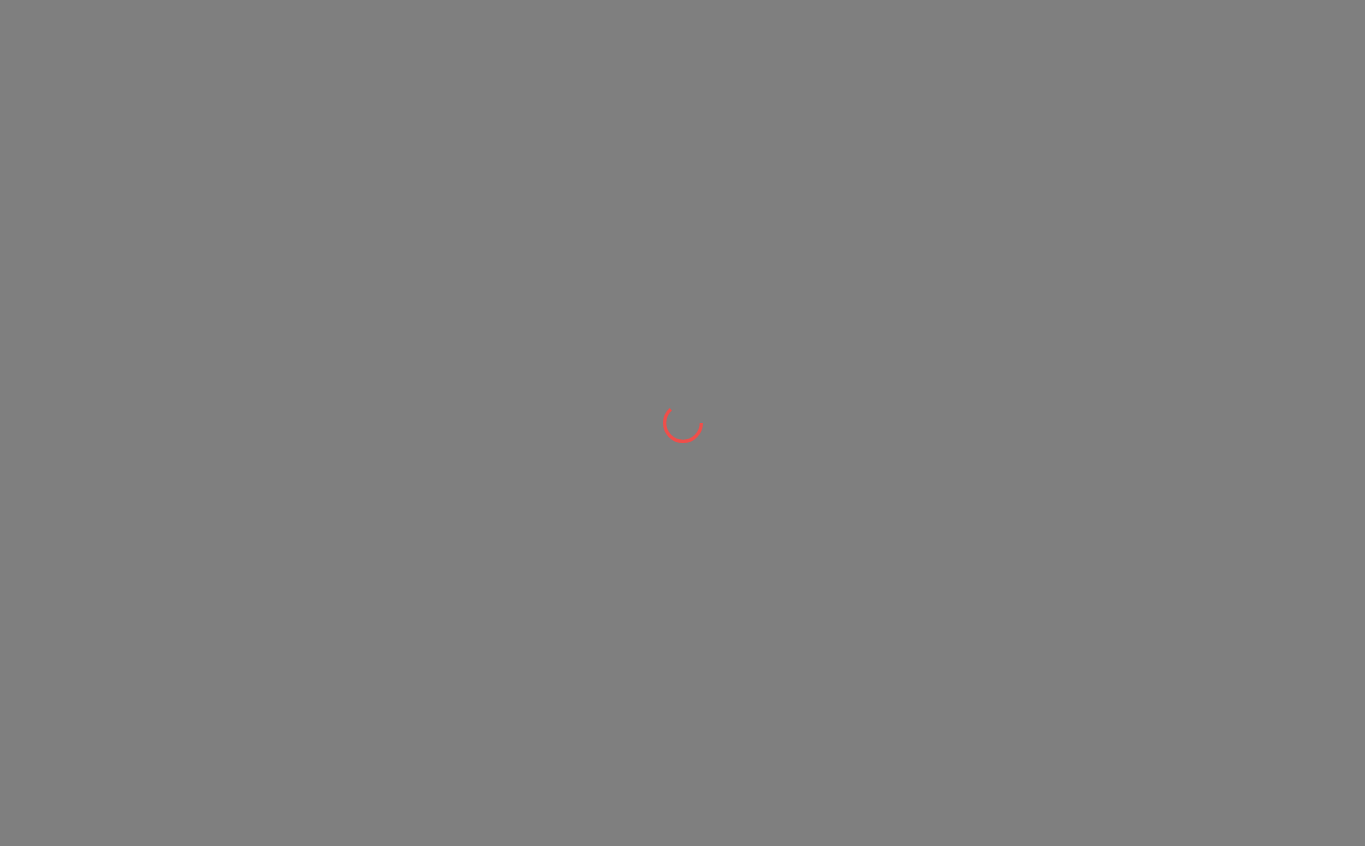 scroll, scrollTop: 0, scrollLeft: 0, axis: both 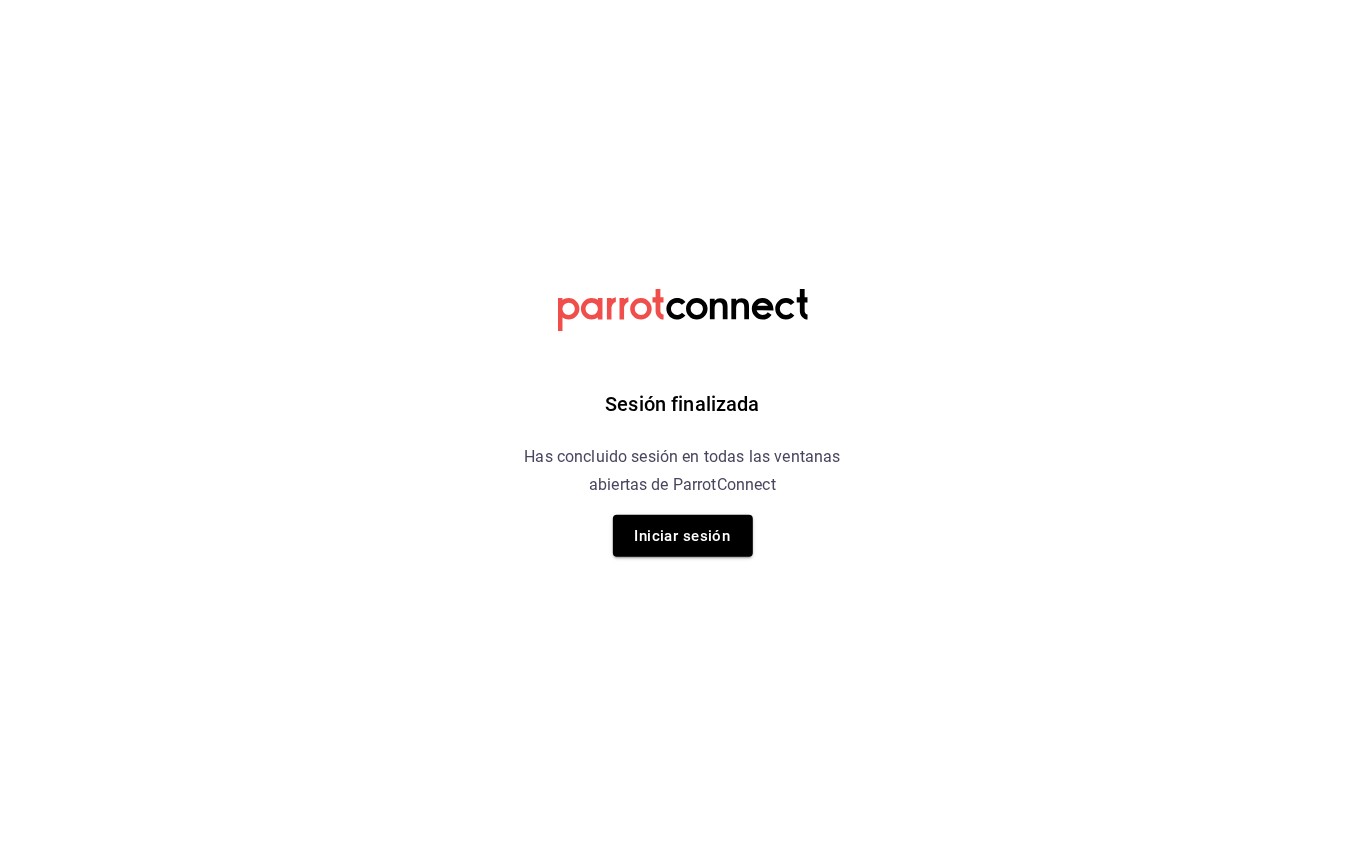 click on "Iniciar sesión" at bounding box center (683, 536) 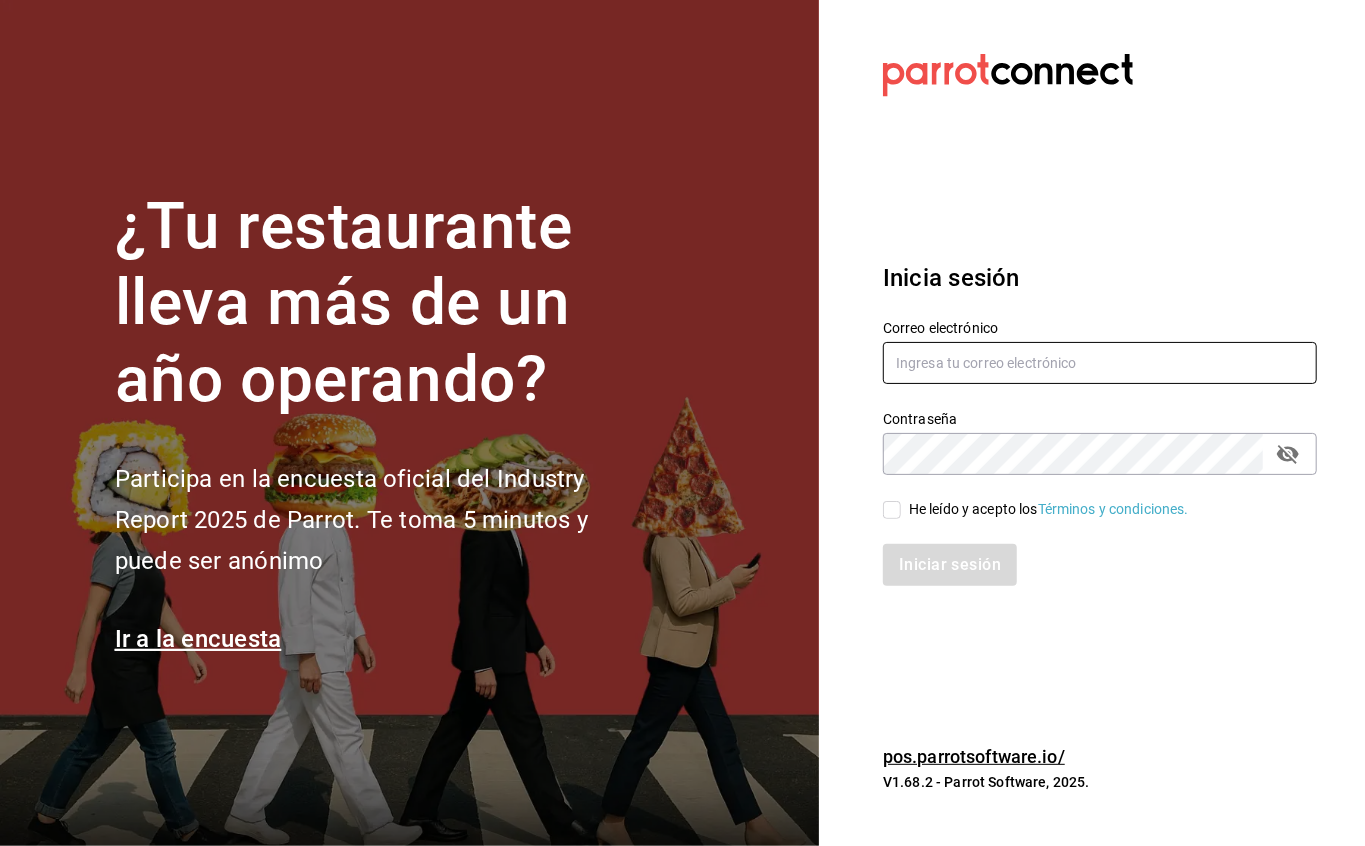 type on "facturacion@[EMAIL]" 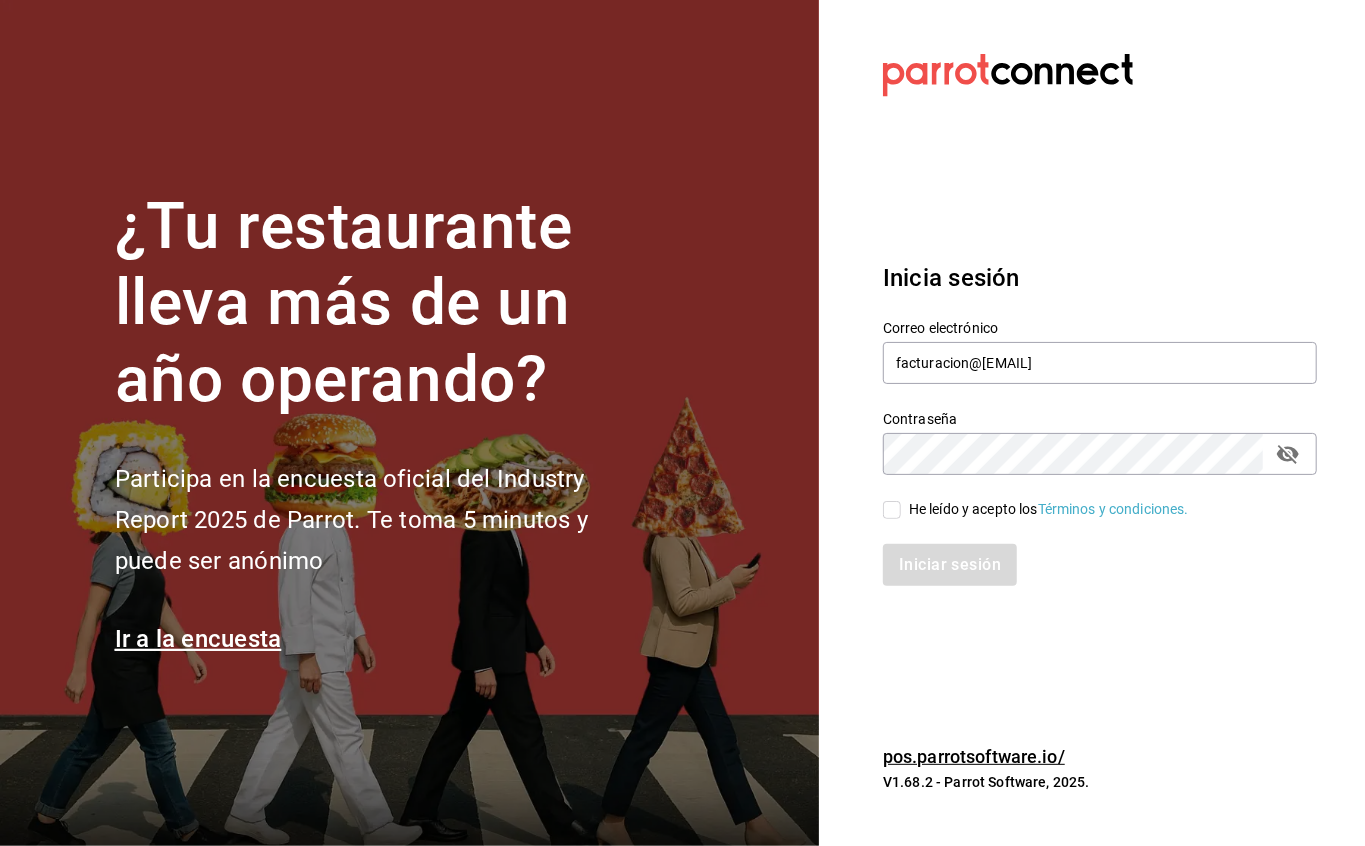 click on "He leído y acepto los  Términos y condiciones." at bounding box center (1045, 509) 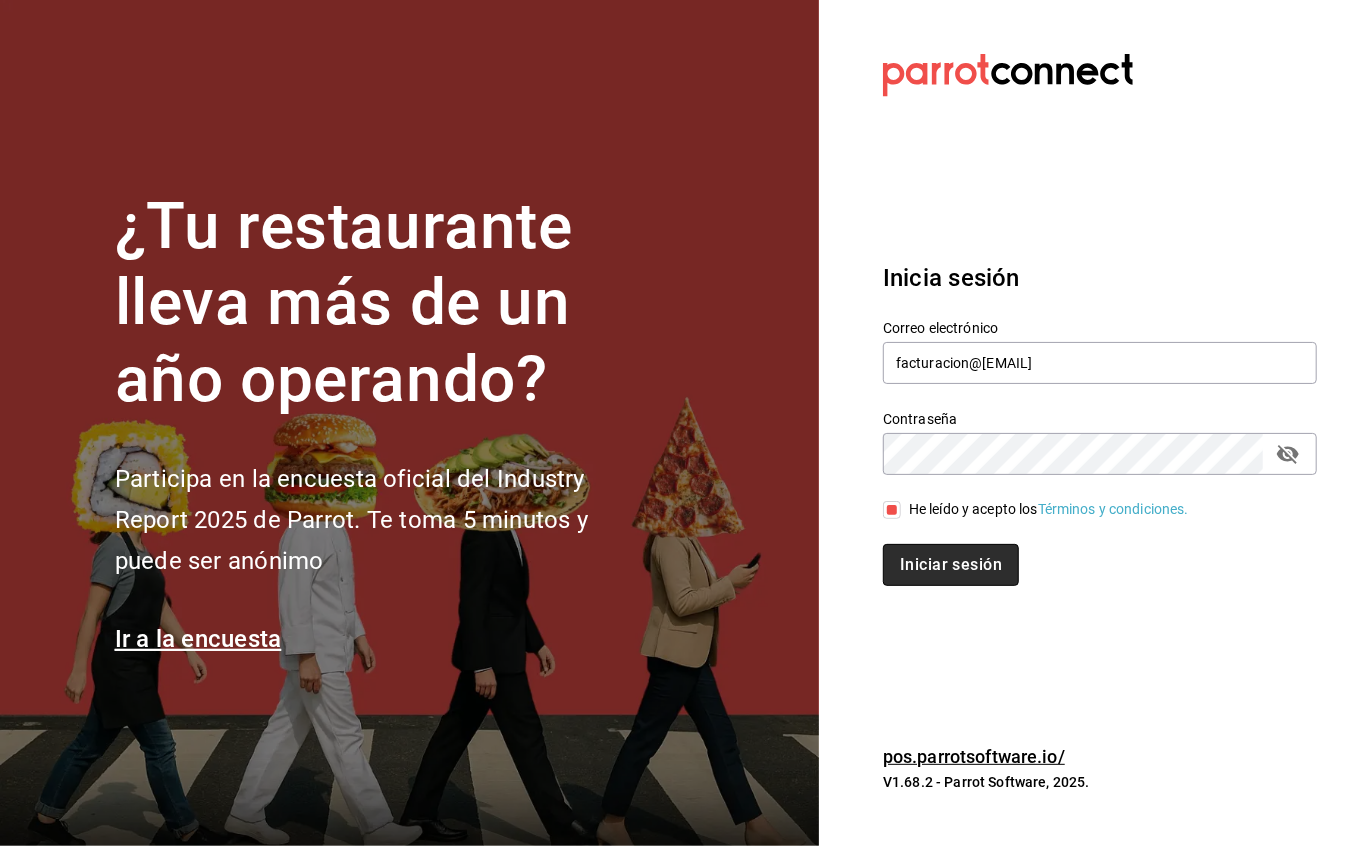 click on "Iniciar sesión" at bounding box center [951, 565] 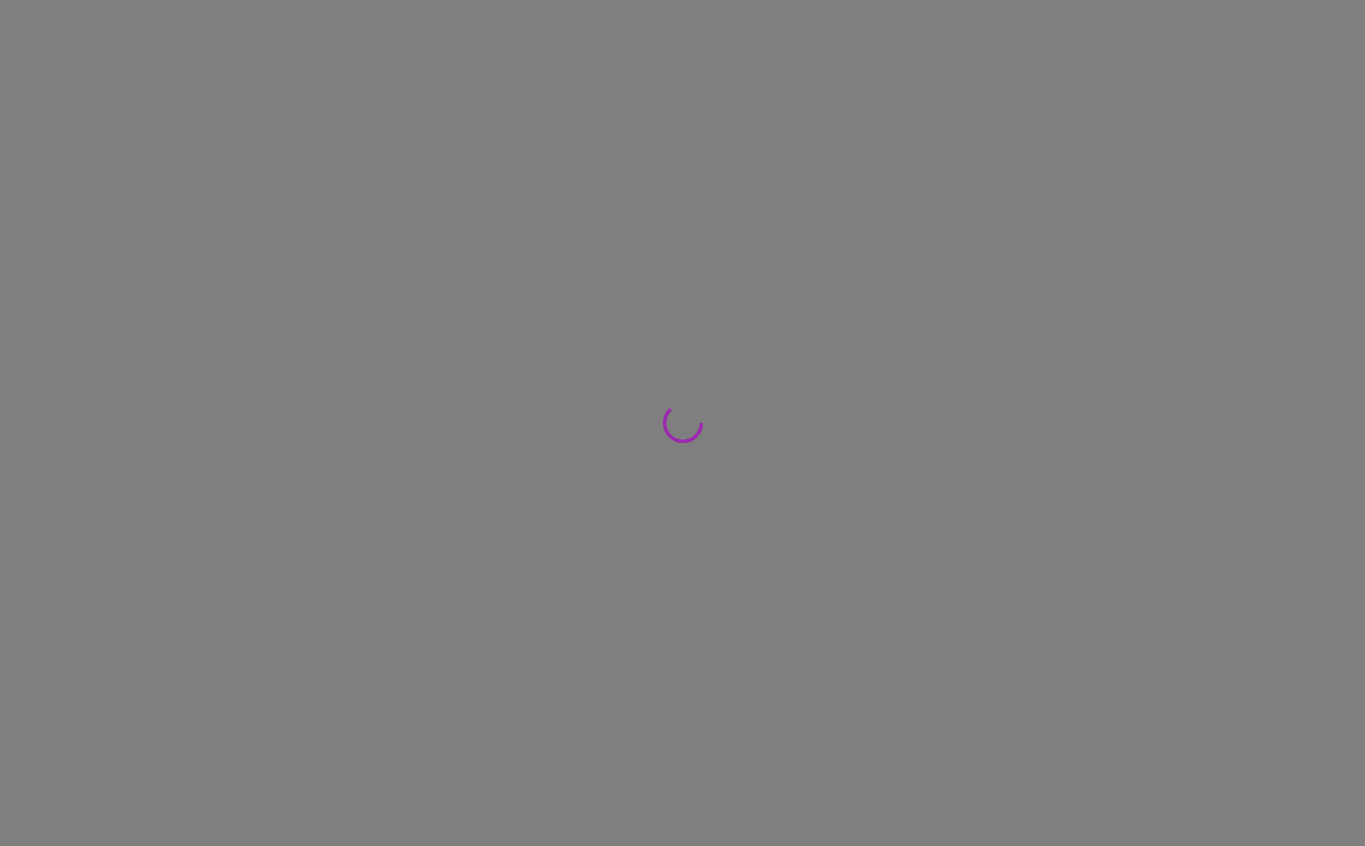 scroll, scrollTop: 0, scrollLeft: 0, axis: both 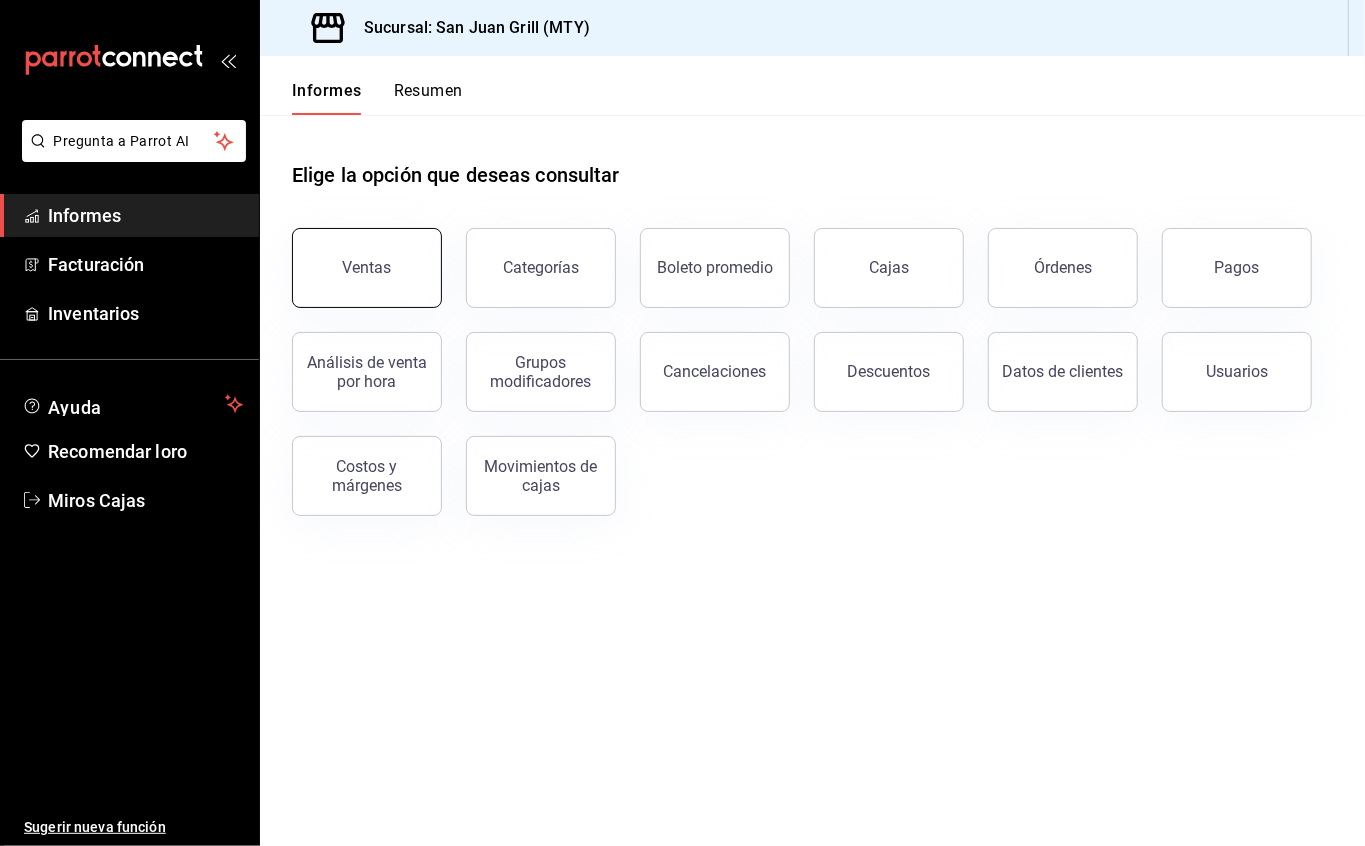 click on "Ventas" at bounding box center [367, 267] 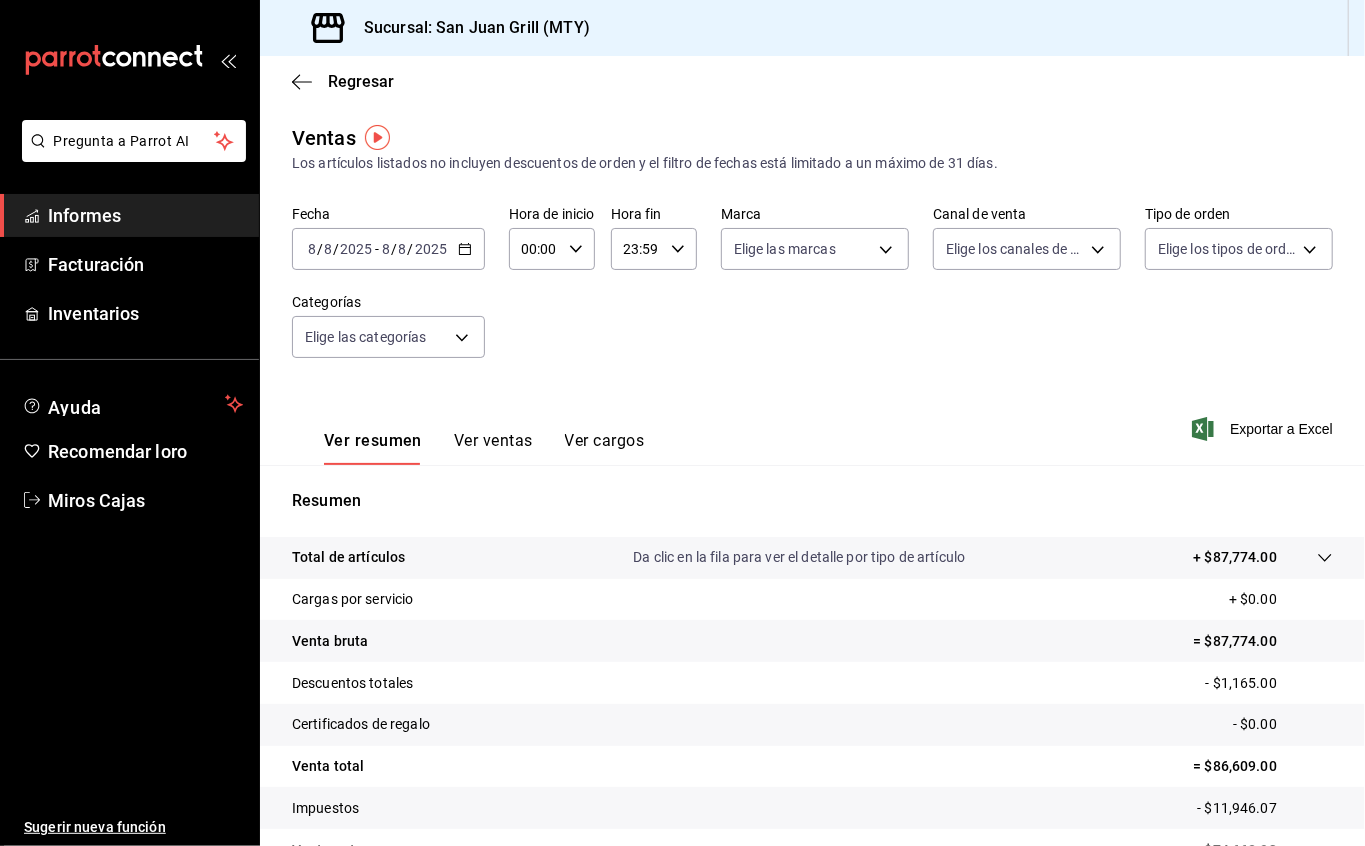 click on "Fecha [DATE] [DATE] - [DATE] [DATE] Hora de inicio 00:00 Hora de inicio Hora fin 23:59 Hora fin Marca Elige las marcas Canal de venta Elige los canales de venta Tipo de orden Elige los tipos de orden Categorías Elige las categorías" at bounding box center [812, 294] 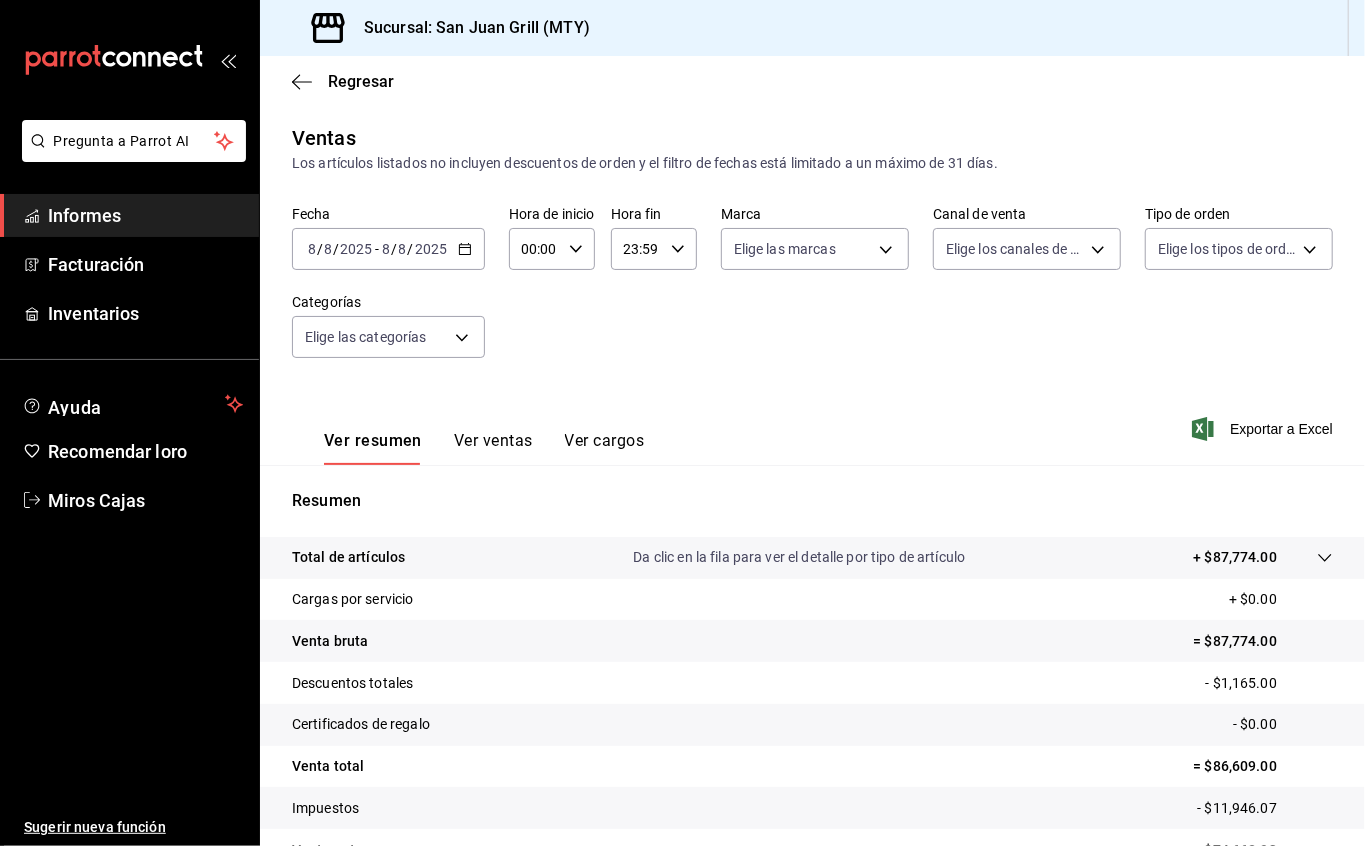 scroll, scrollTop: 112, scrollLeft: 0, axis: vertical 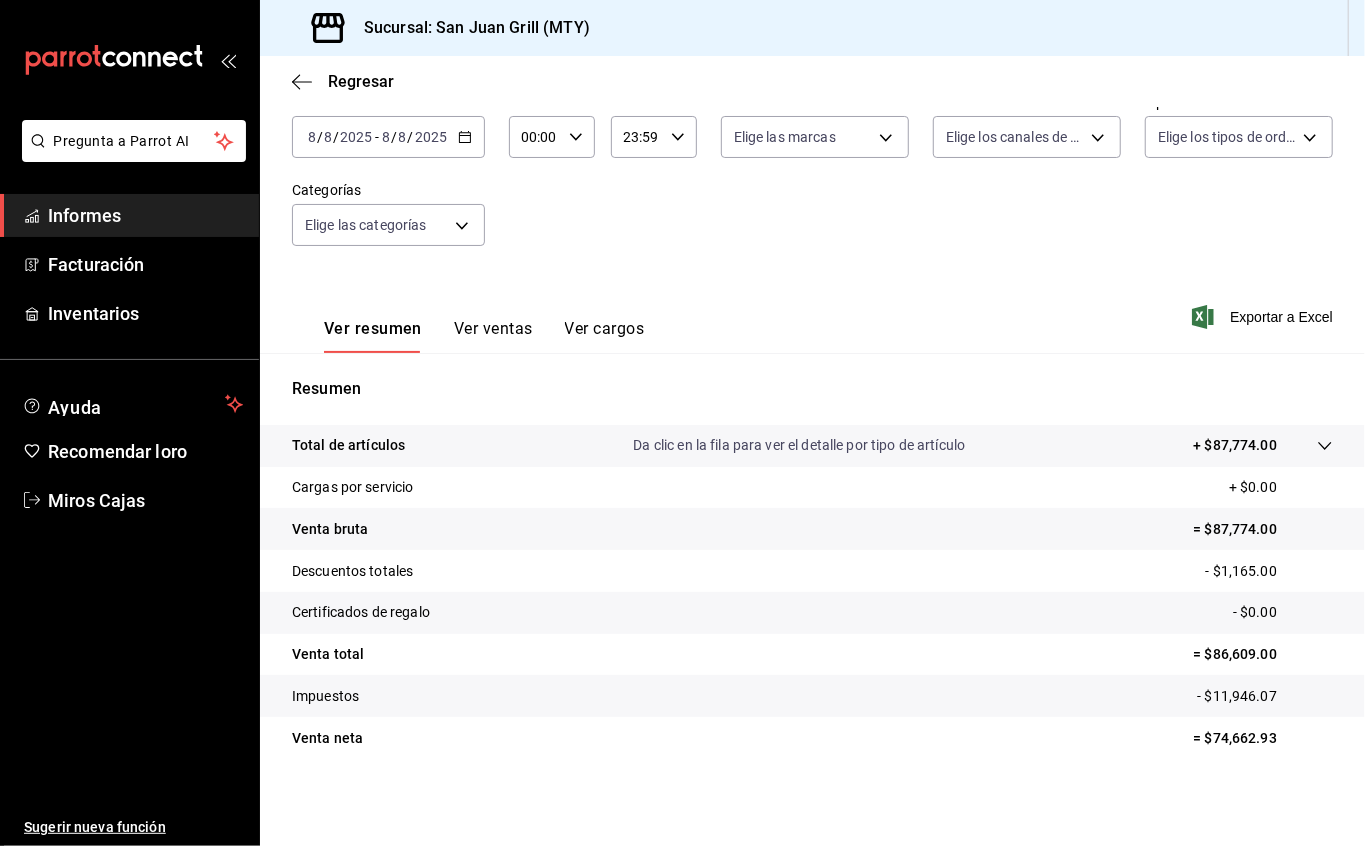 click on "Fecha [DATE] [DATE] - [DATE] [DATE] Hora de inicio 00:00 Hora de inicio Hora fin 23:59 Hora fin Marca Elige las marcas Canal de venta Elige los canales de venta Tipo de orden Elige los tipos de orden Categorías Elige las categorías" at bounding box center [812, 182] 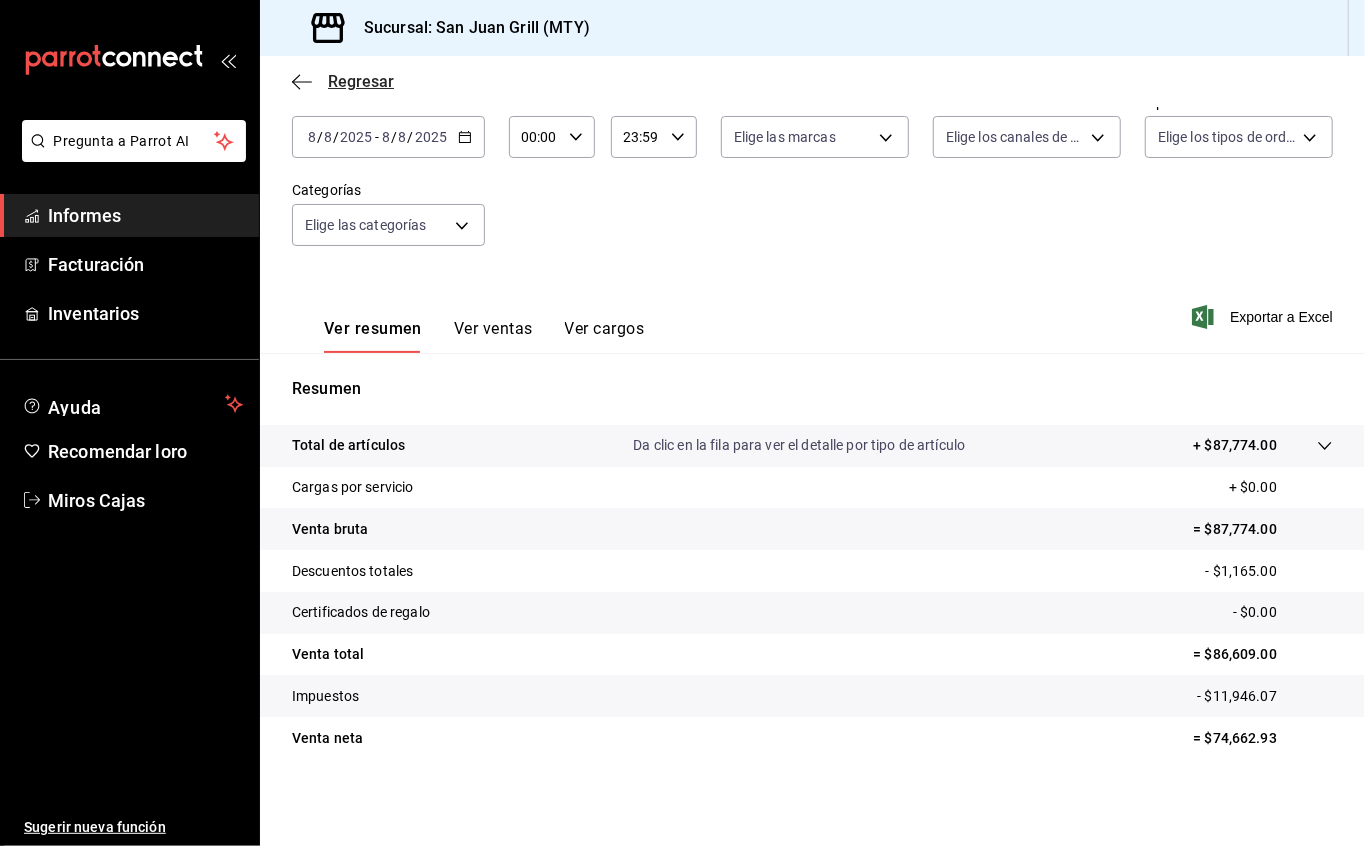 click 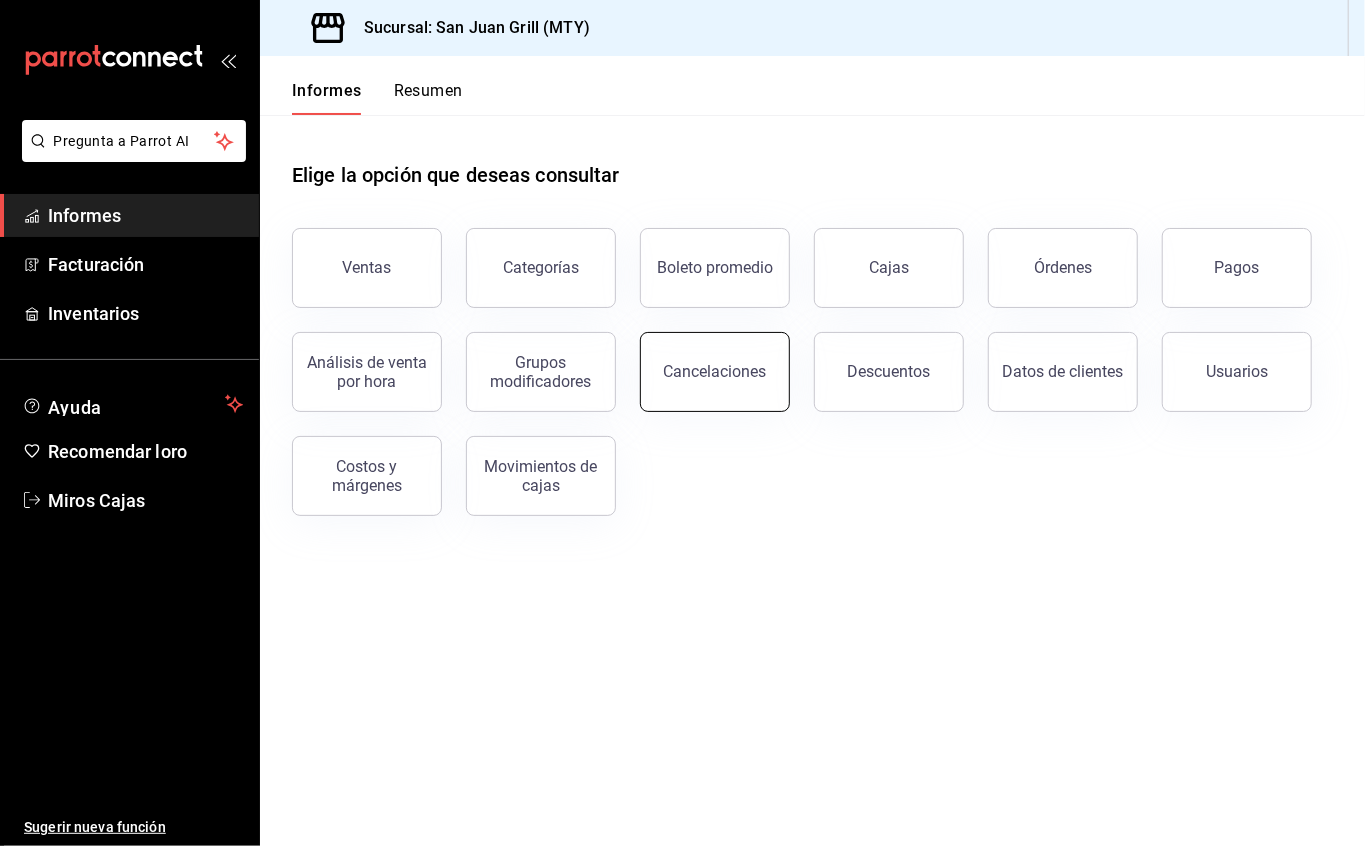 click on "Cancelaciones" at bounding box center (715, 371) 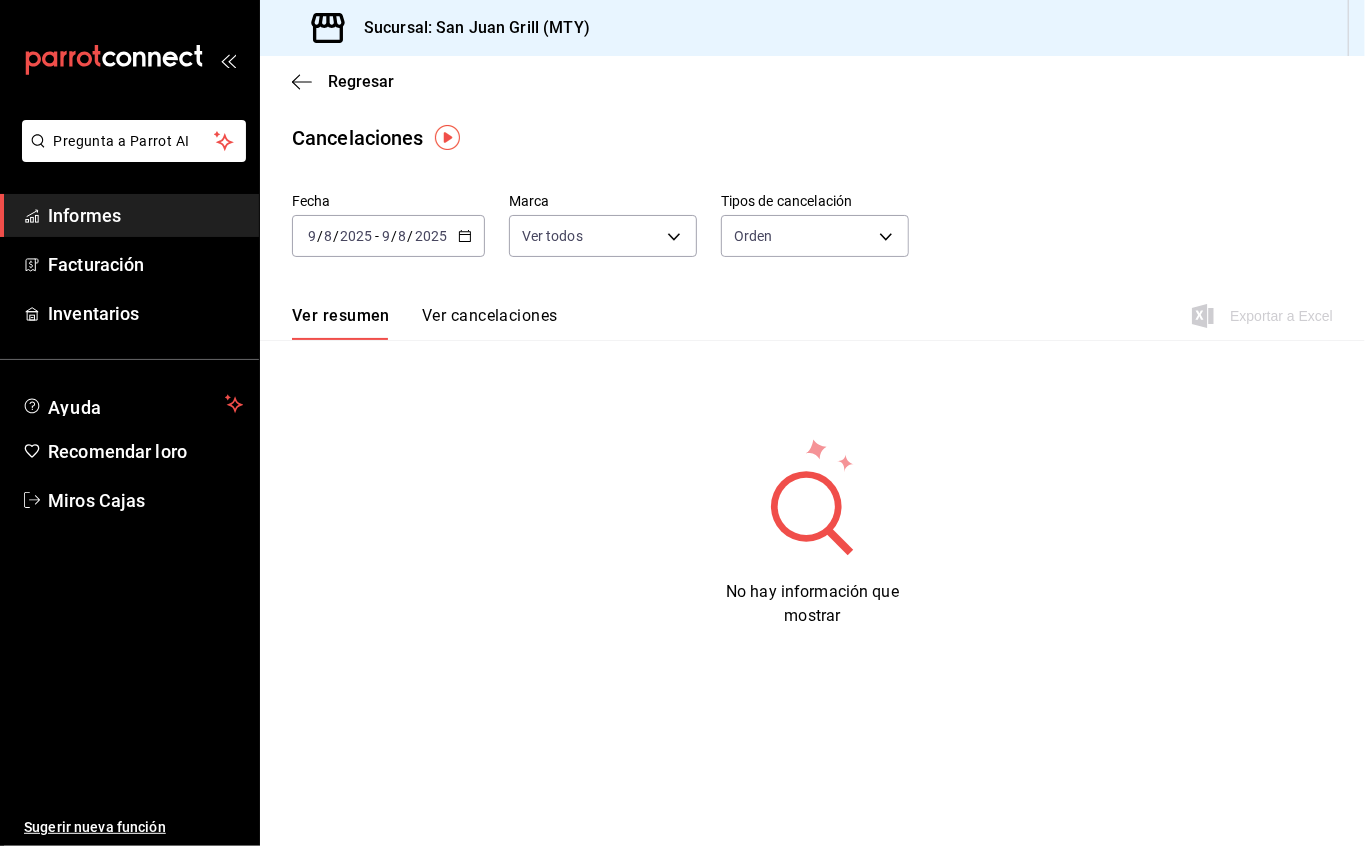 click 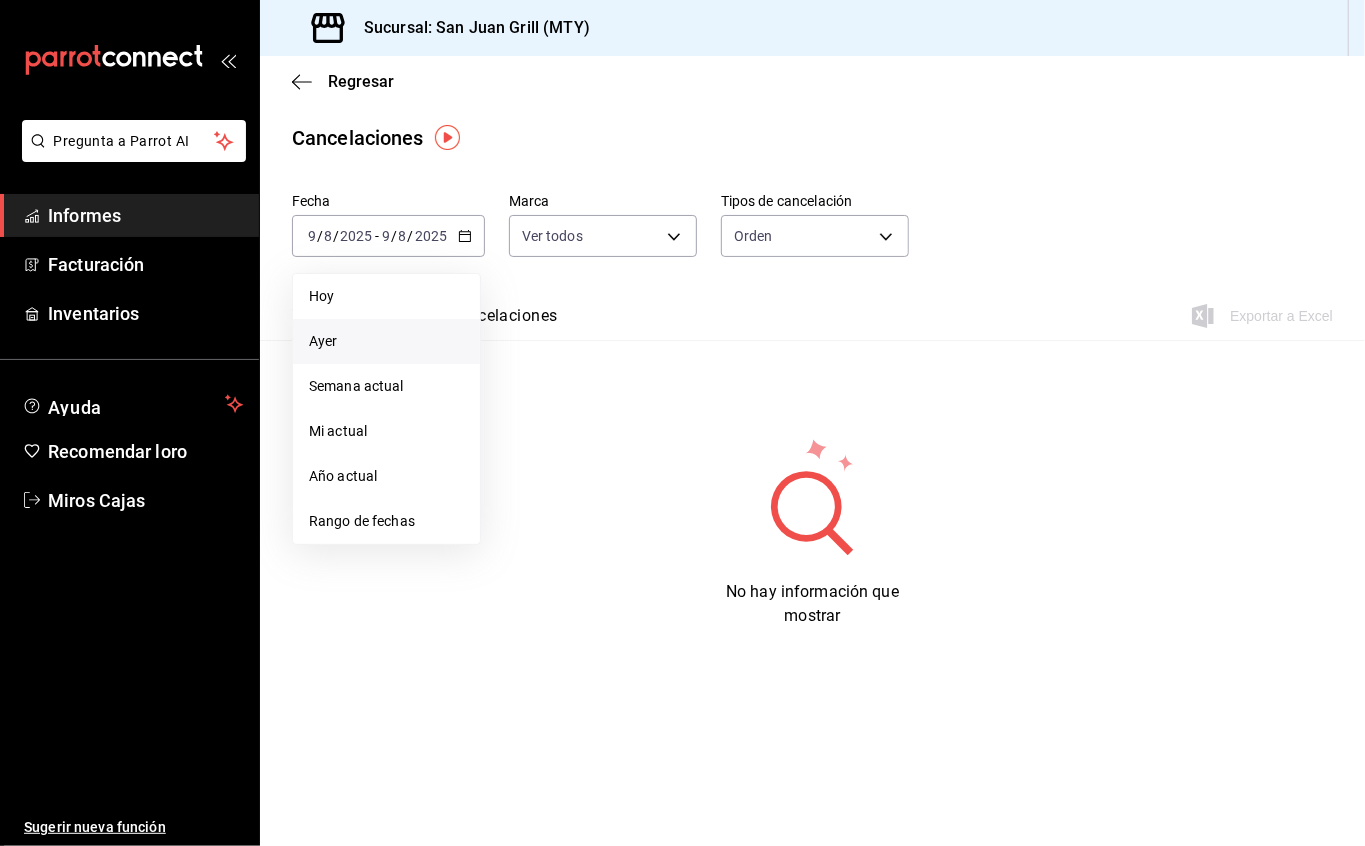 click on "Ayer" at bounding box center [386, 341] 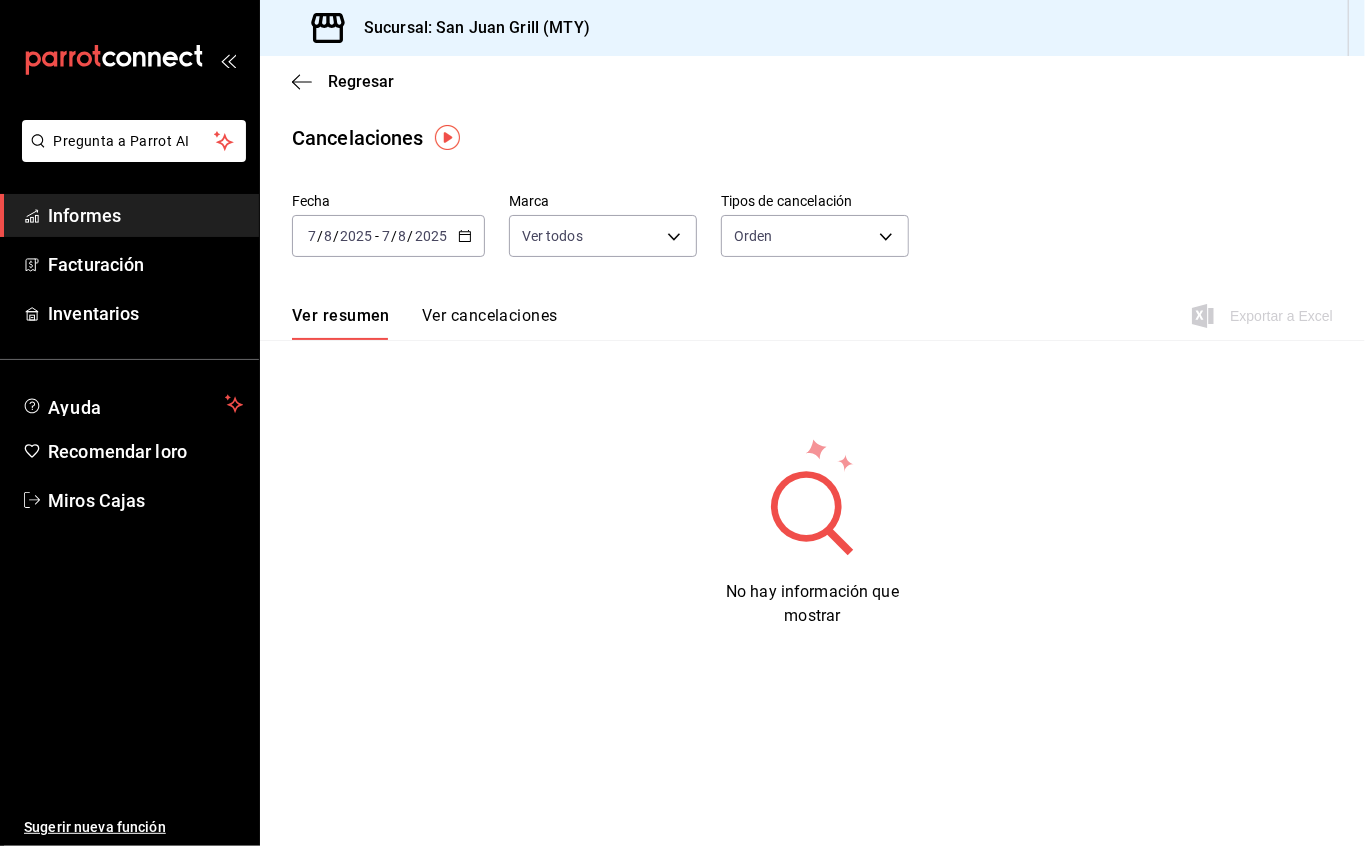 click on "2025-08-07 7 / 8 / 2025 - 2025-08-07 7 / 8 / 2025" at bounding box center [388, 236] 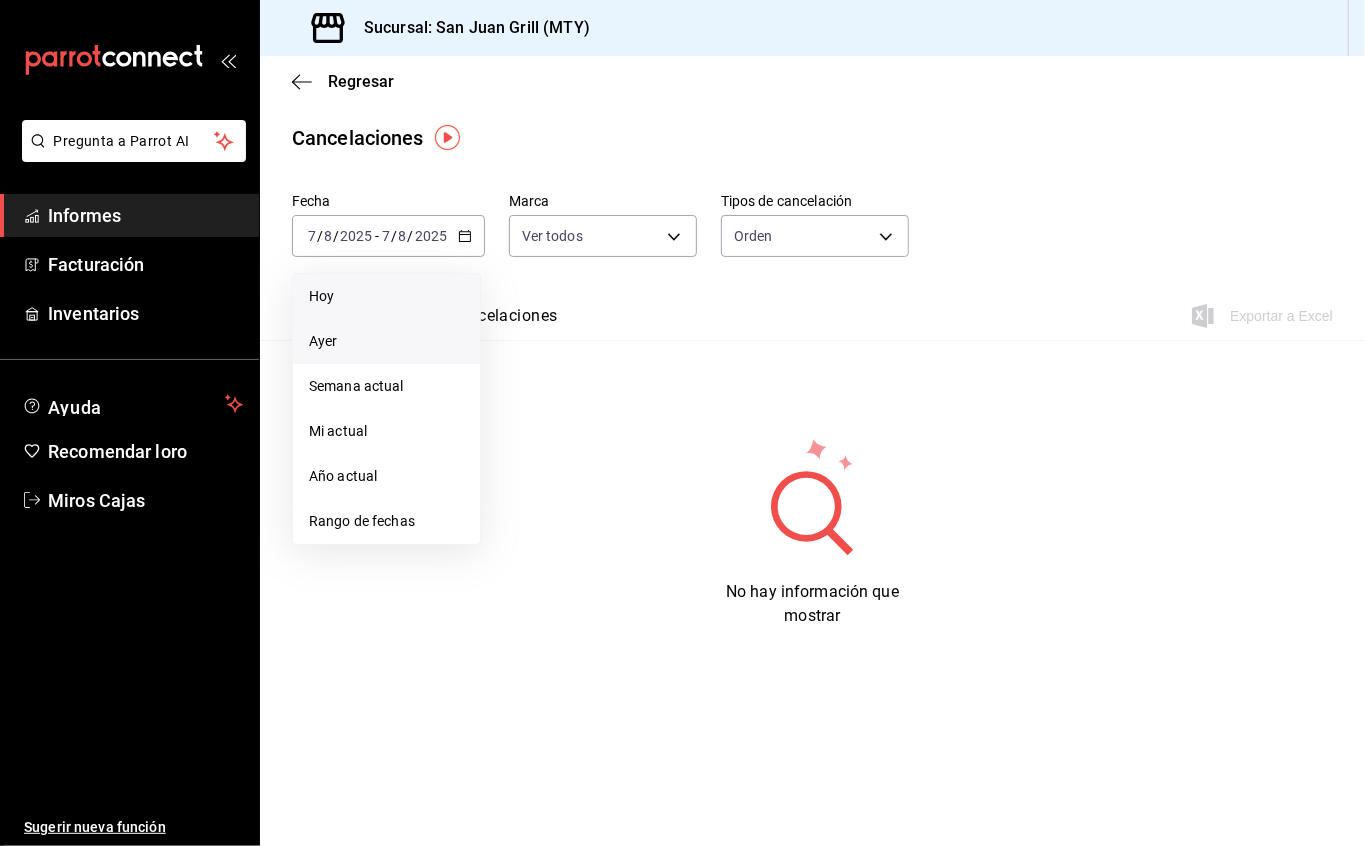 click on "Hoy" at bounding box center [386, 296] 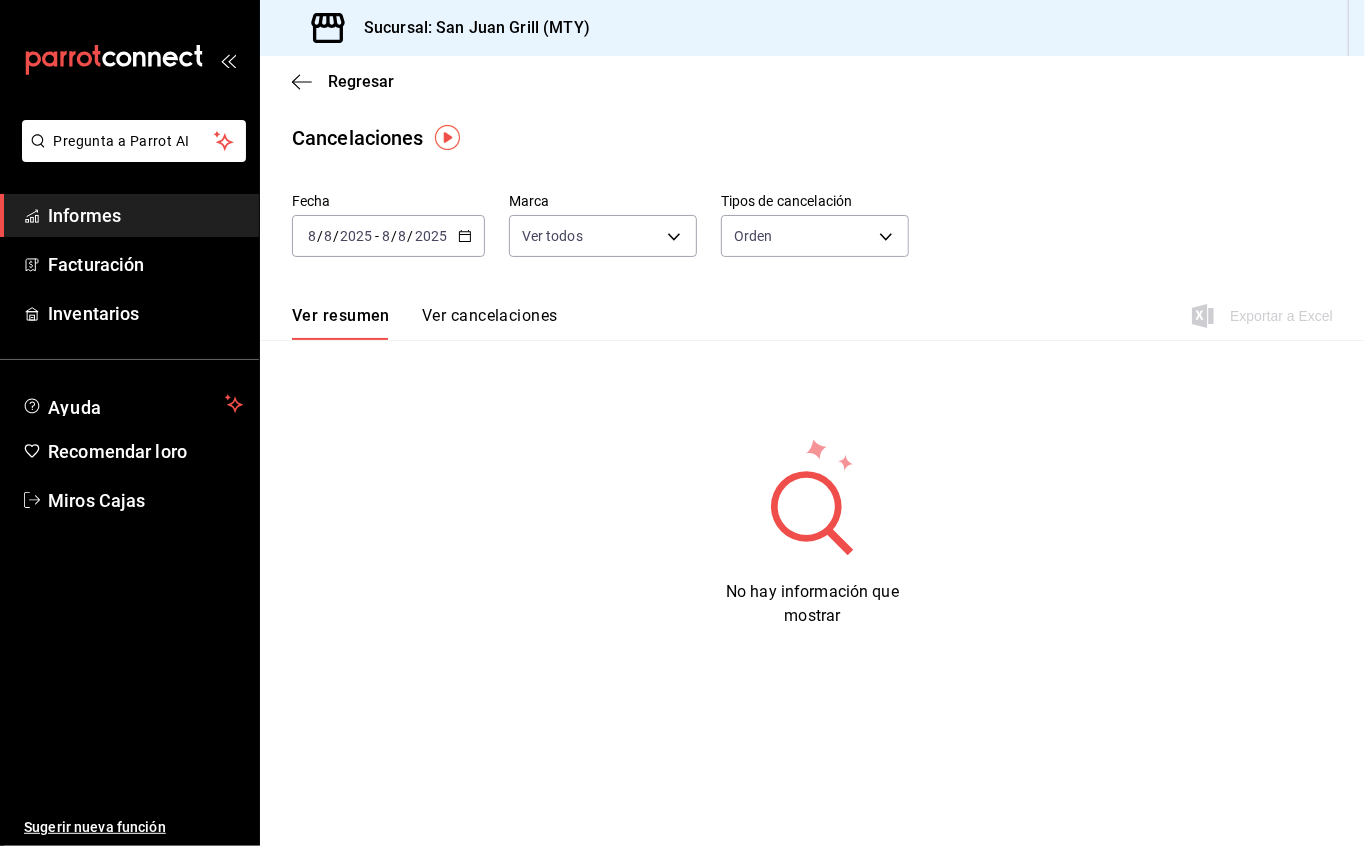 click on "Ver cancelaciones" at bounding box center [490, 315] 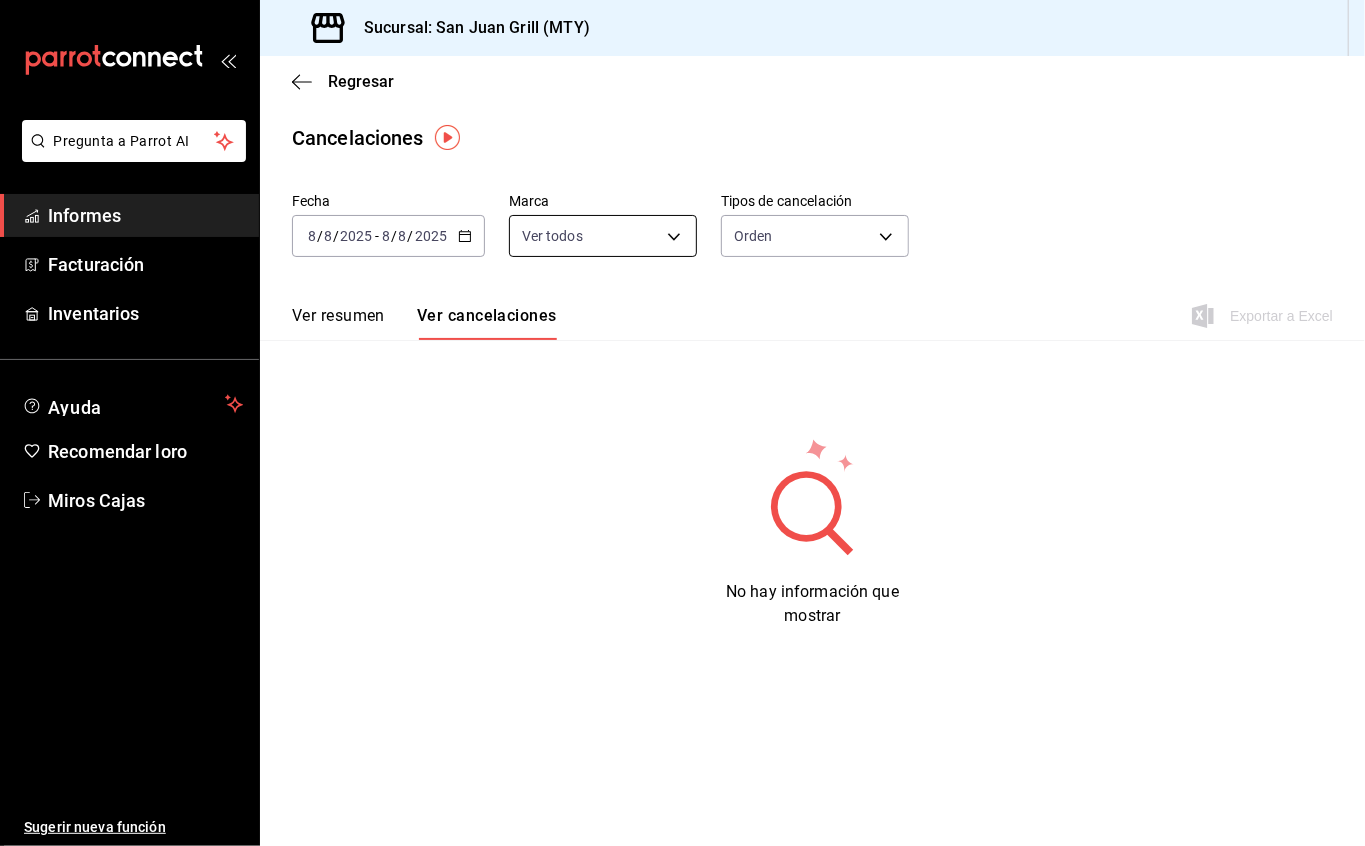click on "Pregunta a Parrot AI Informes   Facturación   Inventarios   Ayuda Recomendar loro   Miros Cajas   Sugerir nueva función   Sucursal: San Juan Grill (MTY) Regresar Cancelaciones Fecha [DATE] [DATE] - [DATE] [DATE] Marca Ver todos [object Object] Tipos de cancelación Orden ORDER Ver resumen Ver cancelaciones Exportar a Excel No hay información que mostrar Texto original Valora esta traducción Tu opinión servirá para ayudar a mejorar el Traductor de Google Pregunta a Parrot AI Informes   Facturación   Inventarios   Ayuda Recomendar loro   Miros Cajas   Sugerir nueva función   GANA 1 MES GRATIS EN TU SUSCRIPCIÓN AQUÍ ¿Recuerdas cómo empezó tu restaurante? Hoy puedes ayudar a un colega a tener el mismo cambio que tú viviste. Recomienda Parrot directamente desde tu Portal Administrador. Es fácil y rápido. 🎁 Por cada restaurante que se una, ganas 1 mes gratis. Ver video tutorial Ir a un video Visitar centro de ayuda [PHONE] soporte@[EXAMPLE.COM] [PHONE]" at bounding box center (682, 423) 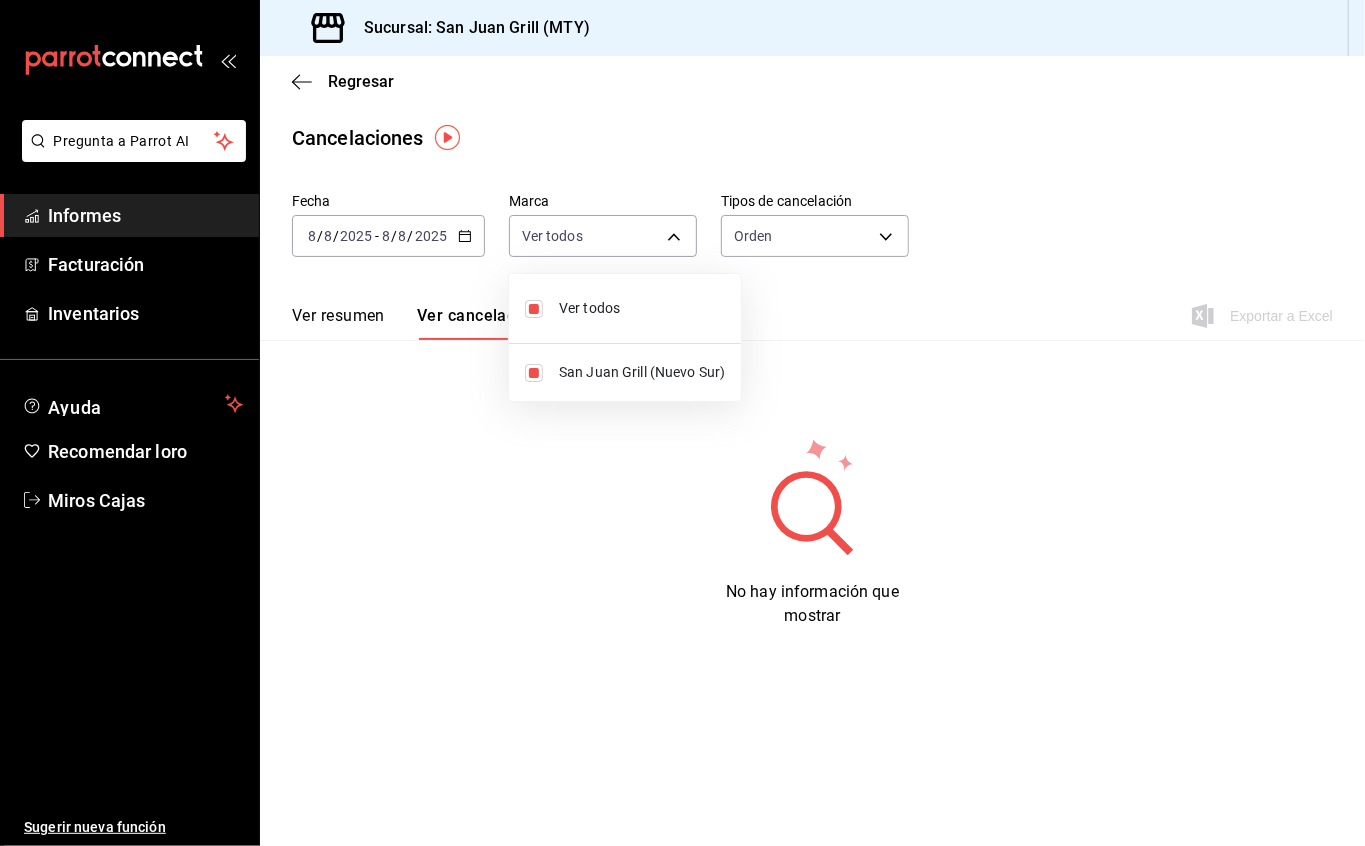 click at bounding box center (682, 423) 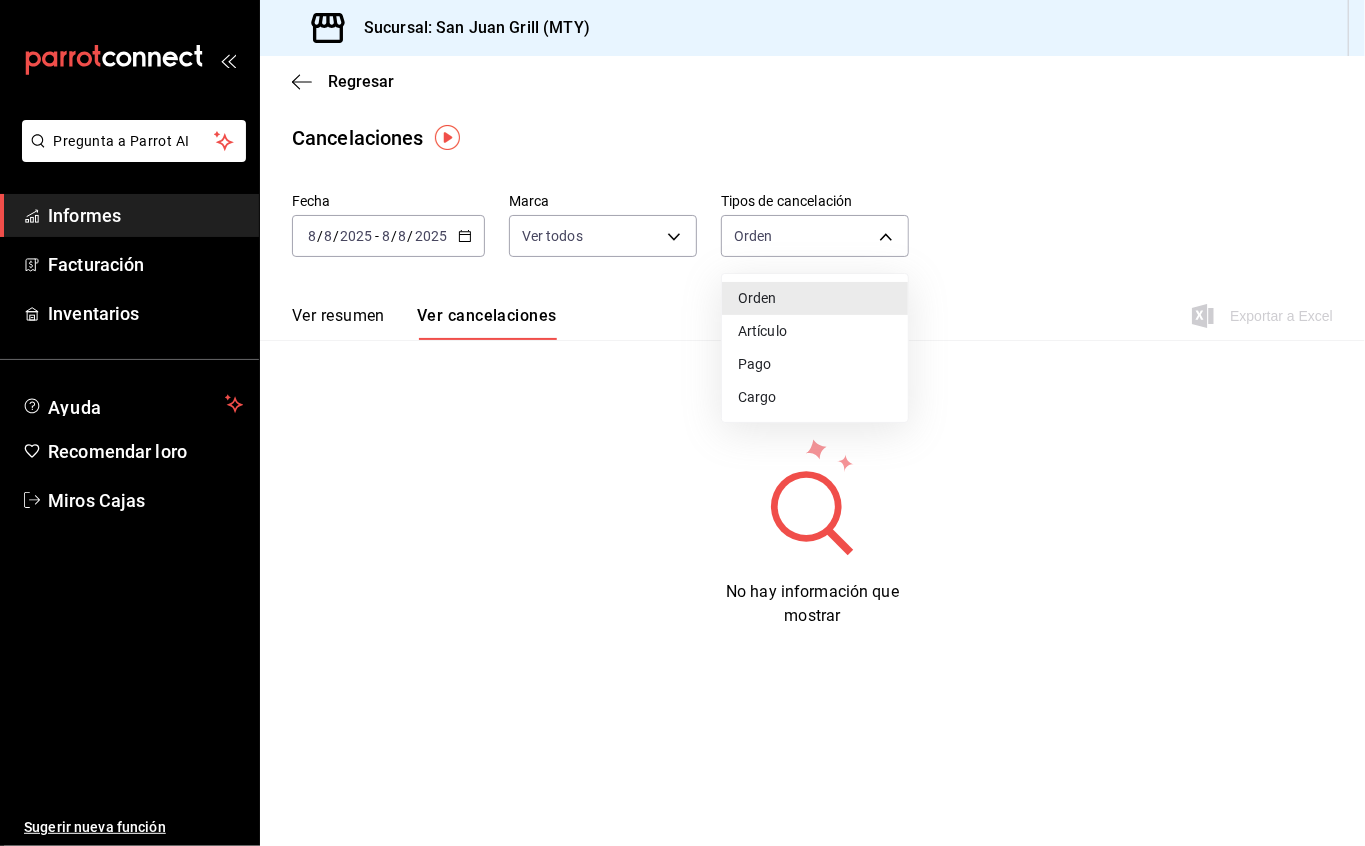 click on "Pregunta a Parrot AI Informes   Facturación   Inventarios   Ayuda Recomendar loro   Miros Cajas   Sugerir nueva función   Sucursal: San Juan Grill (MTY) Regresar Cancelaciones Fecha [DATE] [DATE] - [DATE] [DATE] Marca Ver todos [object Object] Tipos de cancelación Orden ORDER Ver resumen Ver cancelaciones Exportar a Excel No hay información que mostrar Texto original Valora esta traducción Tu opinión servirá para ayudar a mejorar el Traductor de Google Pregunta a Parrot AI Informes   Facturación   Inventarios   Ayuda Recomendar loro   Miros Cajas   Sugerir nueva función   GANA 1 MES GRATIS EN TU SUSCRIPCIÓN AQUÍ ¿Recuerdas cómo empezó tu restaurante? Hoy puedes ayudar a un colega a tener el mismo cambio que tú viviste. Recomienda Parrot directamente desde tu Portal Administrador. Es fácil y rápido. 🎁 Por cada restaurante que se una, ganas 1 mes gratis. Ver video tutorial Ir a un video Visitar centro de ayuda [PHONE] soporte@[EXAMPLE.COM] [PHONE] Orden" at bounding box center [682, 423] 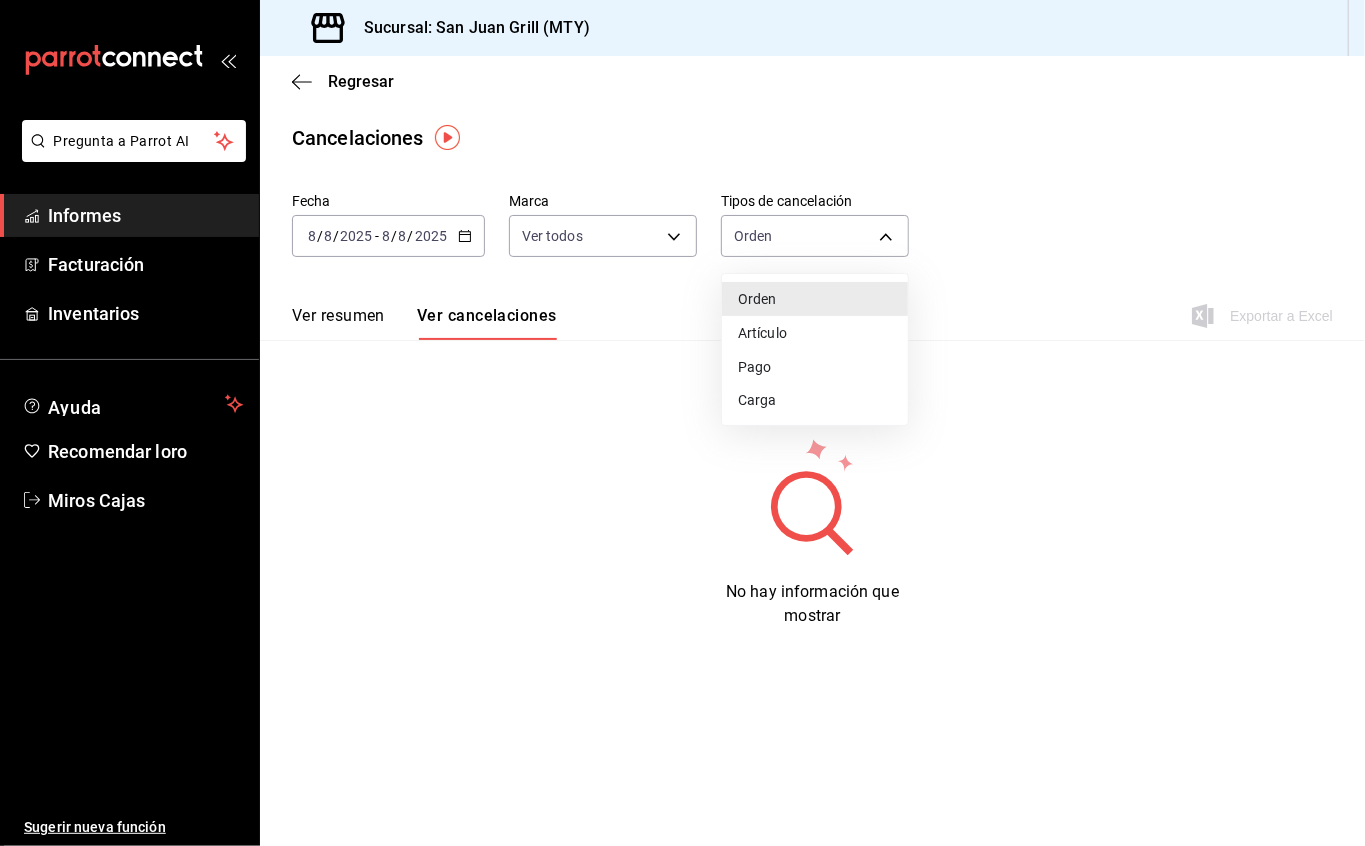 click on "Artículo" at bounding box center (762, 333) 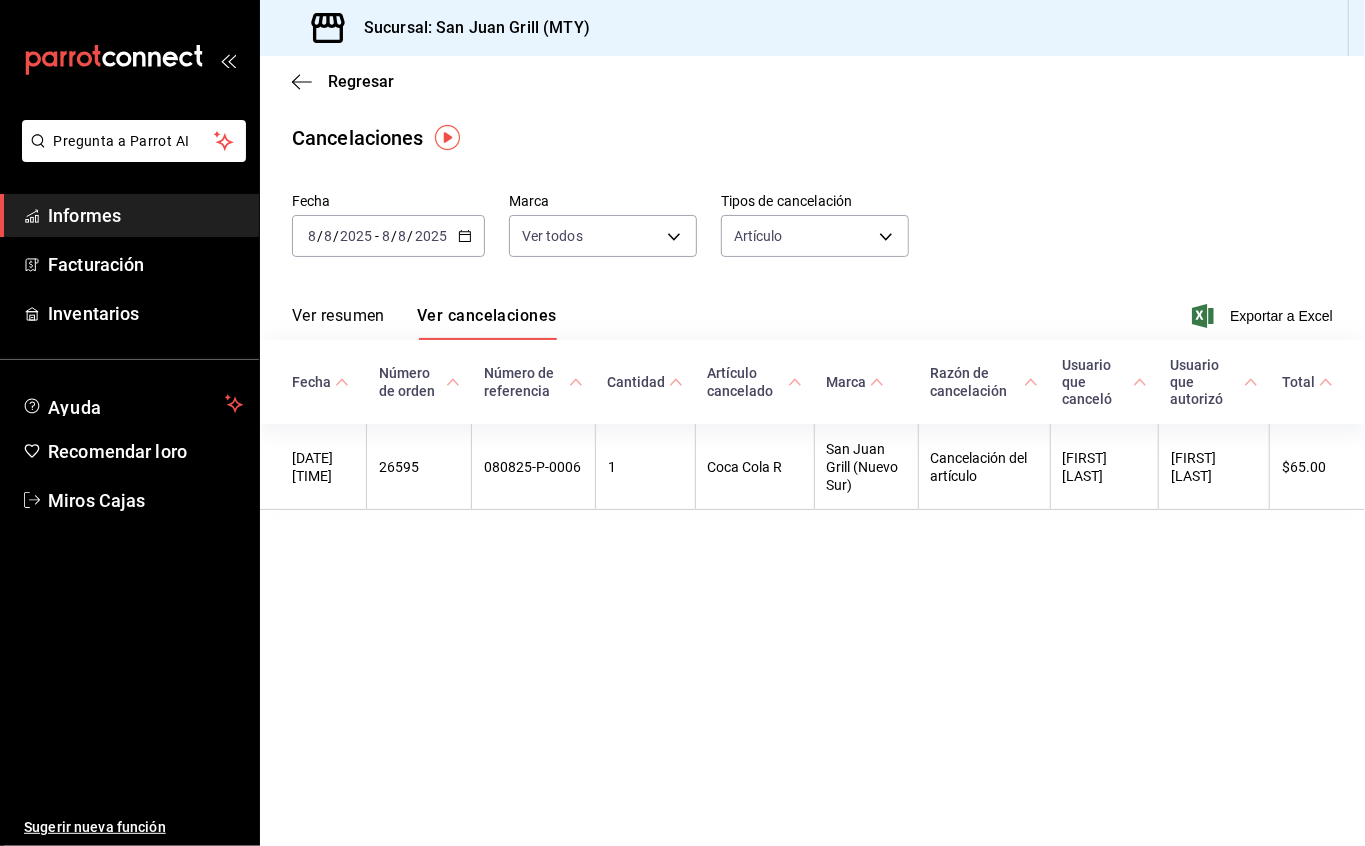 click on "Regresar Cancelaciones Fecha [DATE] [DATE] - [DATE] [DATE] Marca Ver todos [object Object] Tipos de cancelación Artículo ORDER_ITEM Ver resumen Ver cancelaciones Exportar a Excel Fecha Número de orden Número de referencia Cantidad Artículo cancelado Marca Razón de cancelación Usuario que canceló Usuario que autorizó Total [DATE] [TIME] 26595 080825-P-0006 1 Coca Cola R San Juan Grill (Nuevo Sur) Cancelación del artículo Brenda Mesas Brenda Mesas $65.00" at bounding box center [812, 451] 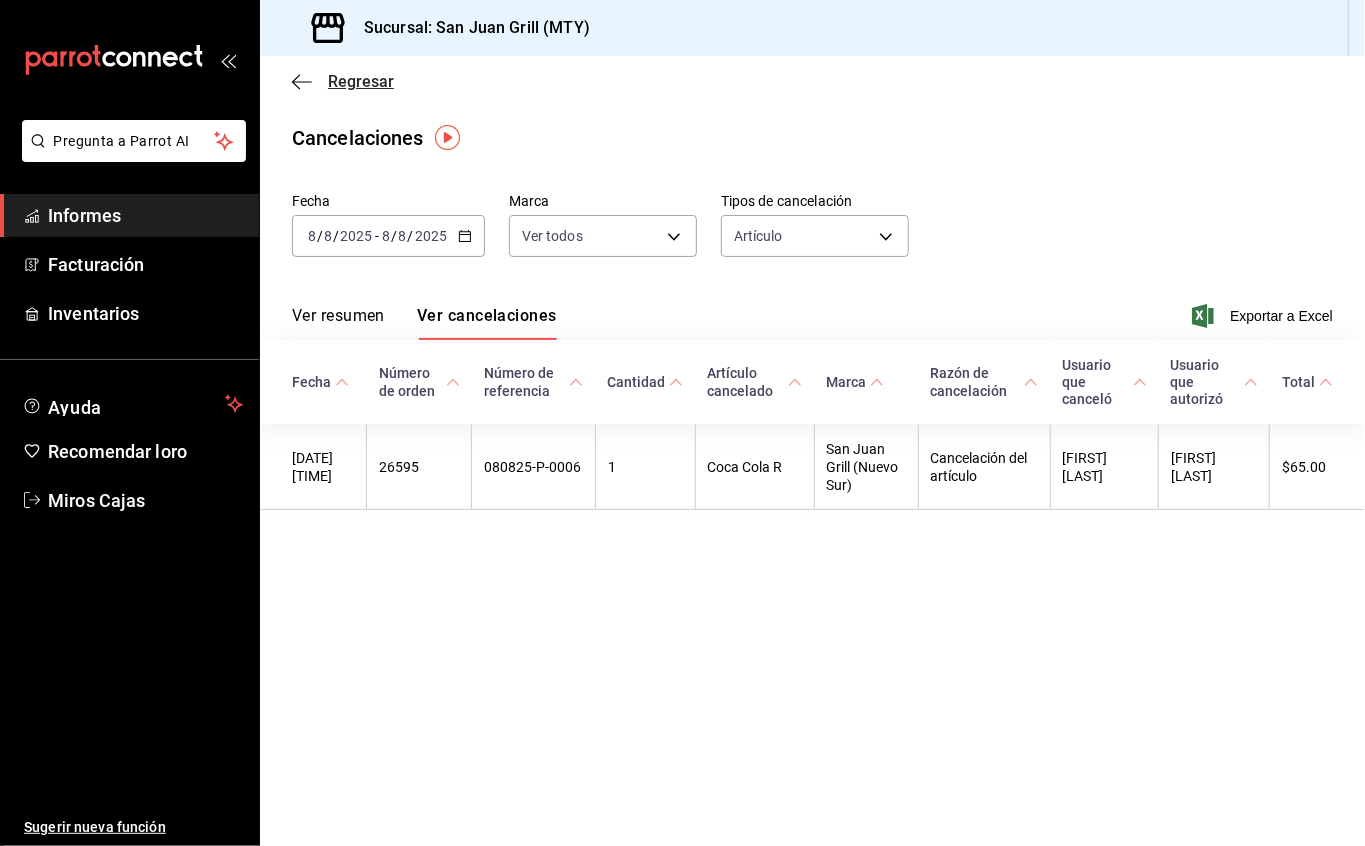 click 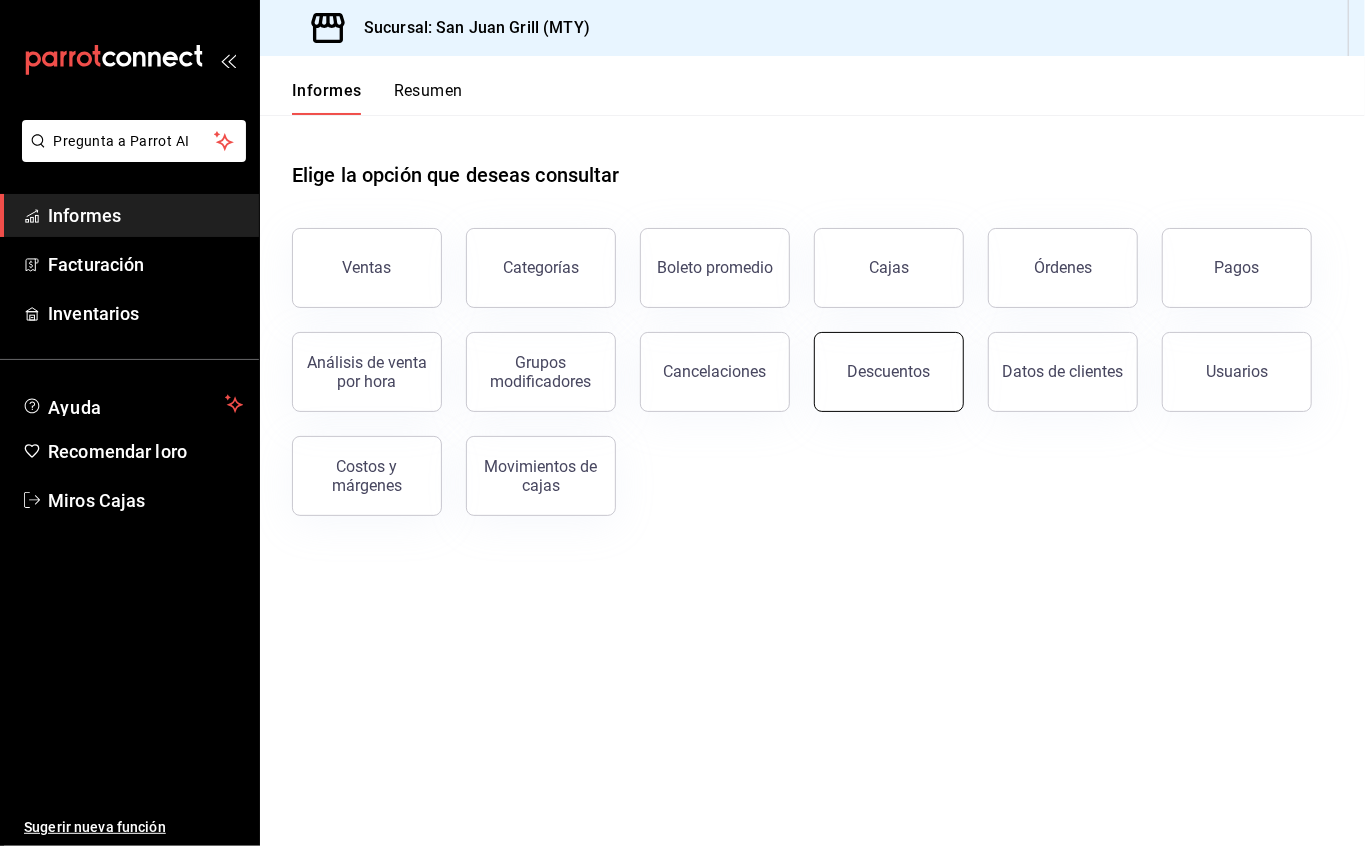 click on "Descuentos" at bounding box center (889, 372) 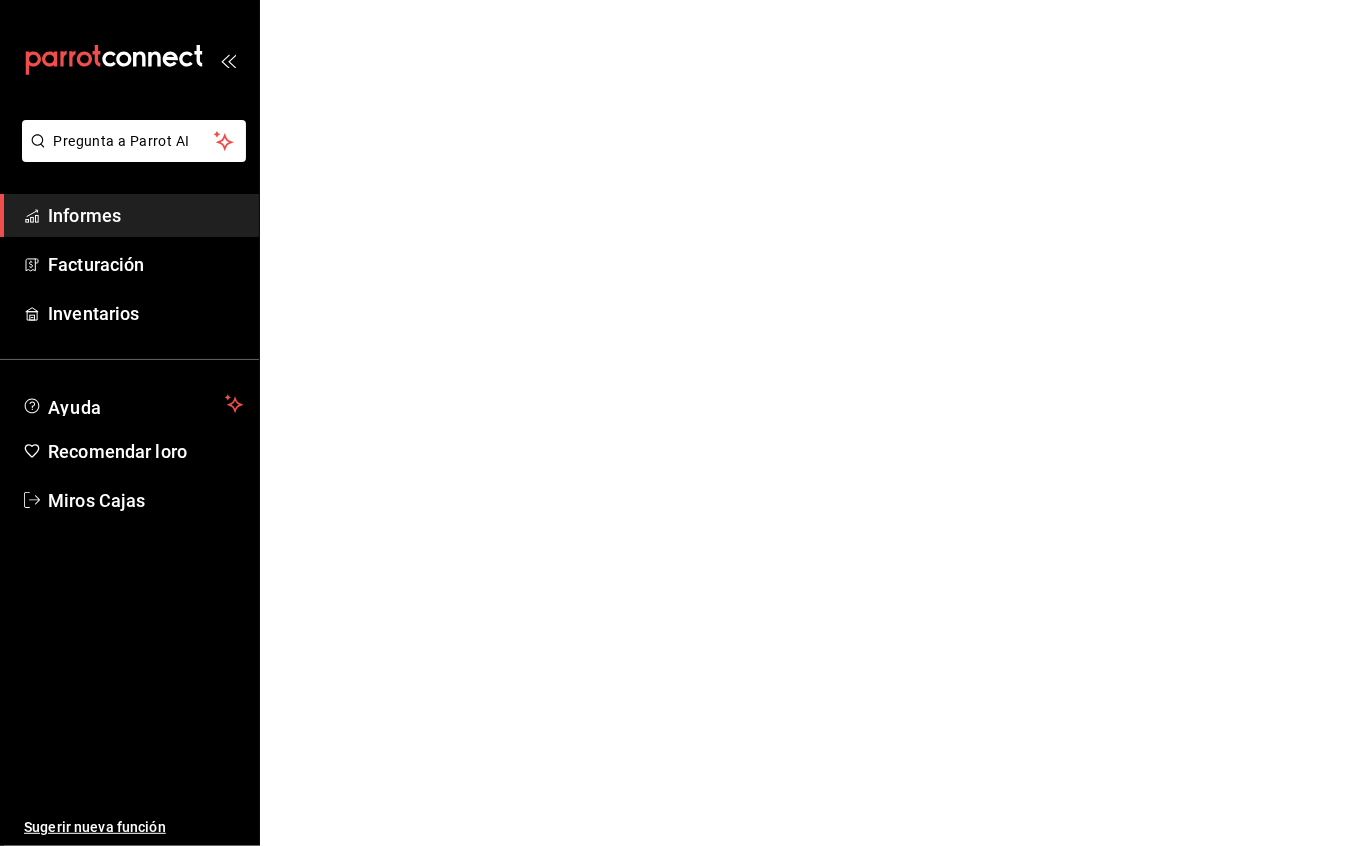 click on "Pregunta a Parrot AI Informes   Facturación   Inventarios   Ayuda Recomendar loro   Miros Cajas   Sugerir nueva función   Texto original Valora esta traducción Tu opinión servirá para ayudar a mejorar el Traductor de Google Pregunta a Parrot AI Informes   Facturación   Inventarios   Ayuda Recomendar loro   Miros Cajas   Sugerir nueva función   GANA 1 MES GRATIS EN TU SUSCRIPCIÓN AQUÍ ¿Recuerdas cómo empezó tu restaurante?
Hoy puedes ayudar a un colega a tener el mismo cambio que tú viviste.
Recomienda Parrot directamente desde tu Portal Administrador.
Es fácil y rápido.
🎁 Por cada restaurante que se una, ganas 1 mes gratis. Ver video tutorial Ir a video Visitar centro de ayuda [PHONE] soporte@[EXAMPLE.COM] Visitar centro de ayuda [PHONE] soporte@[EXAMPLE.COM]" at bounding box center [682, 0] 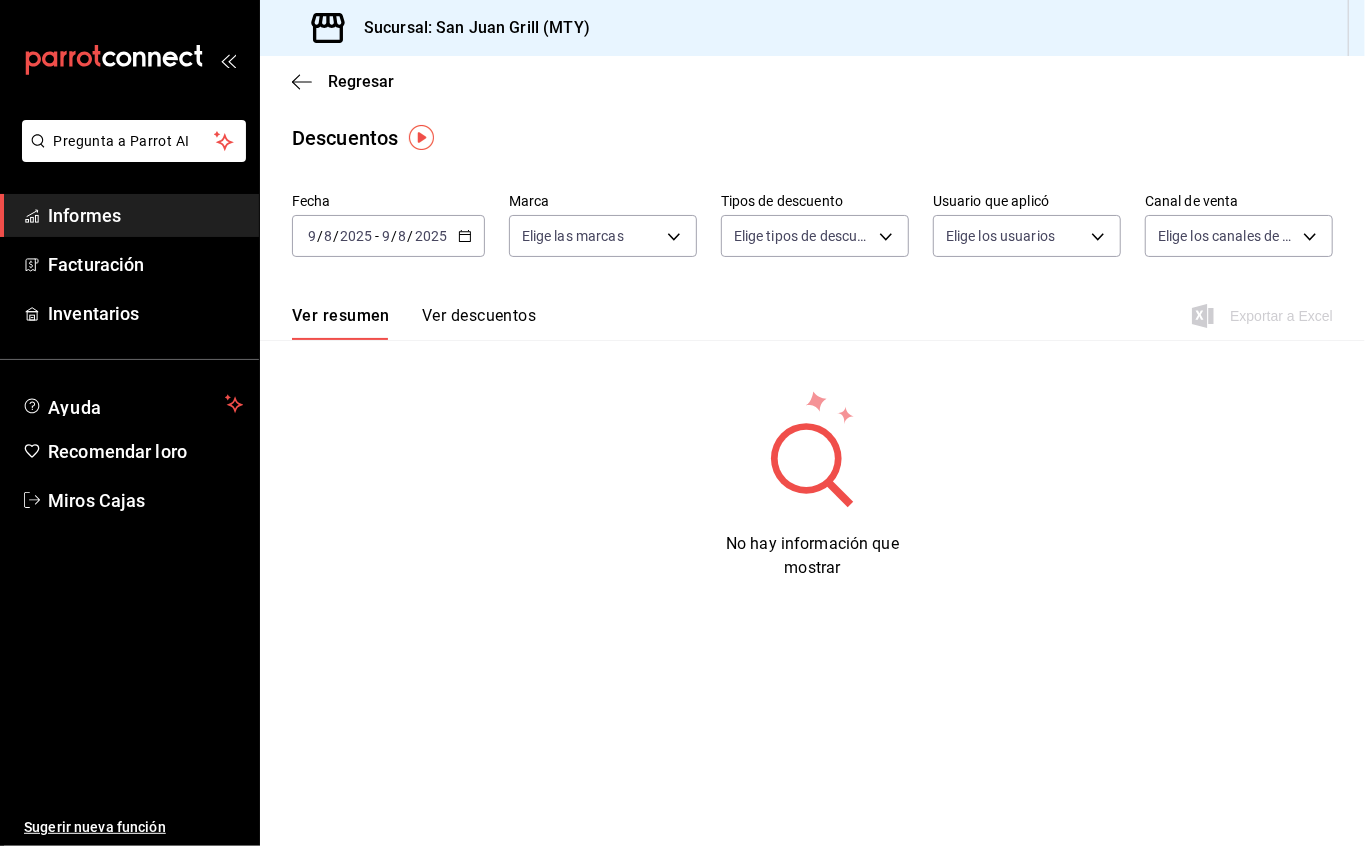 click 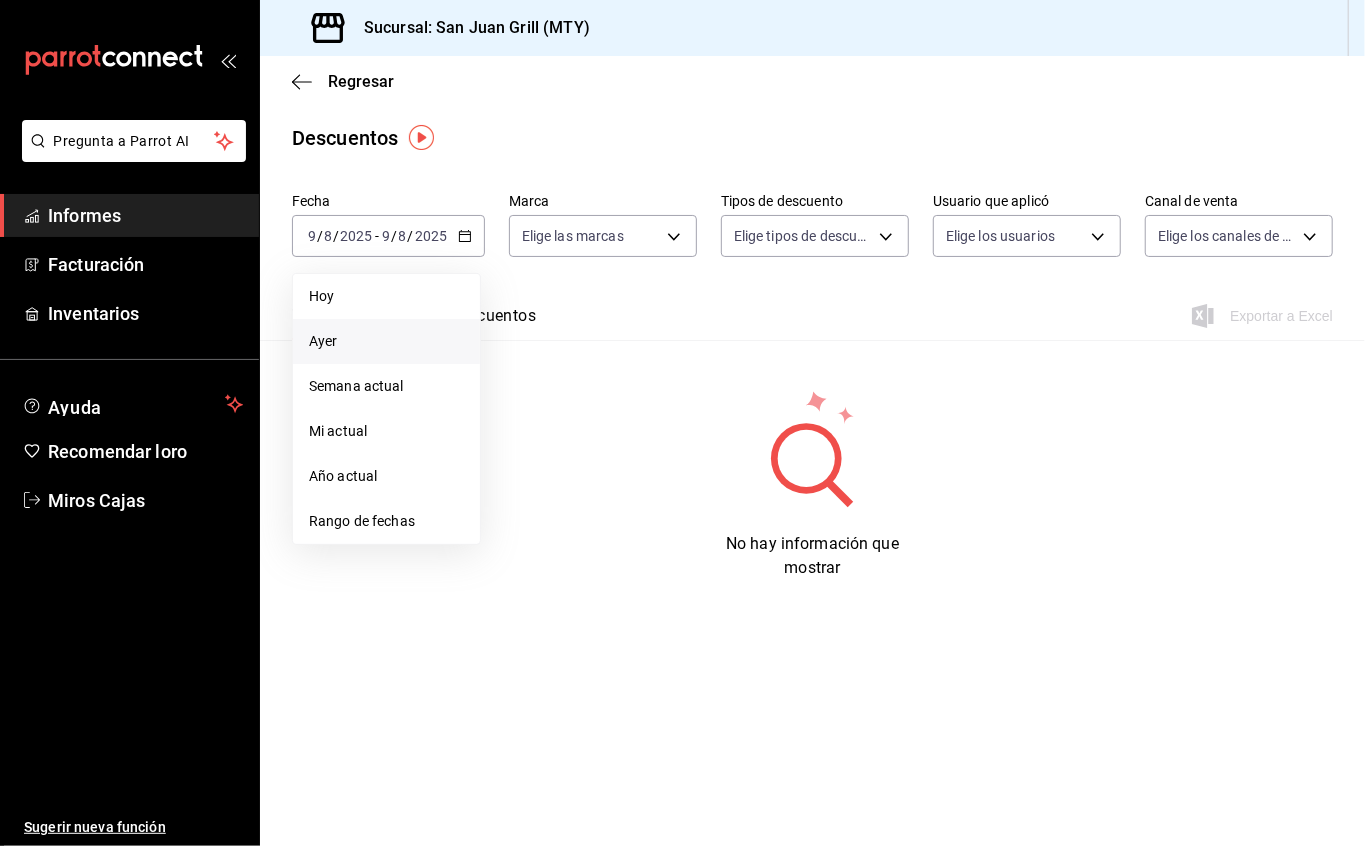 click on "Ayer" at bounding box center (386, 341) 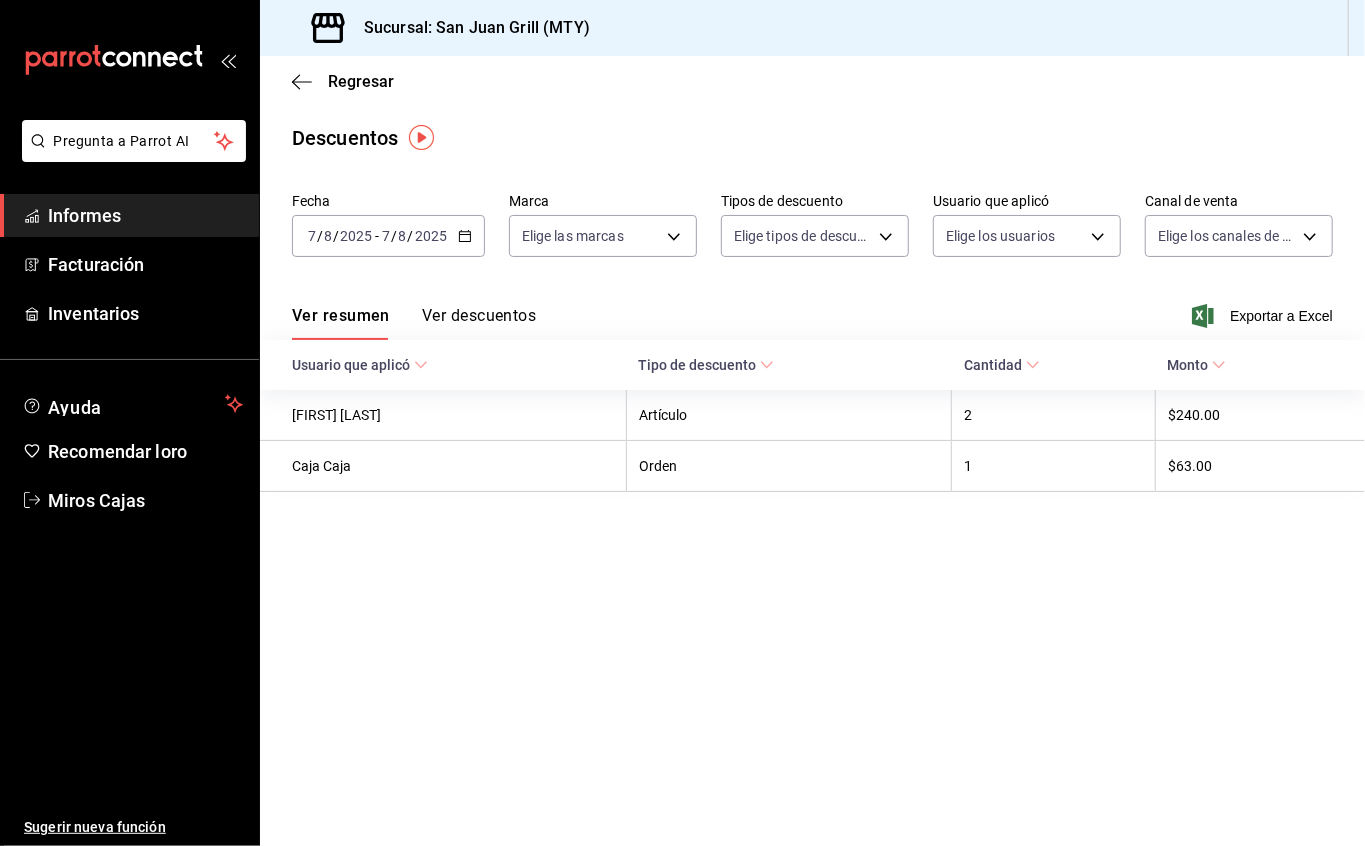 click 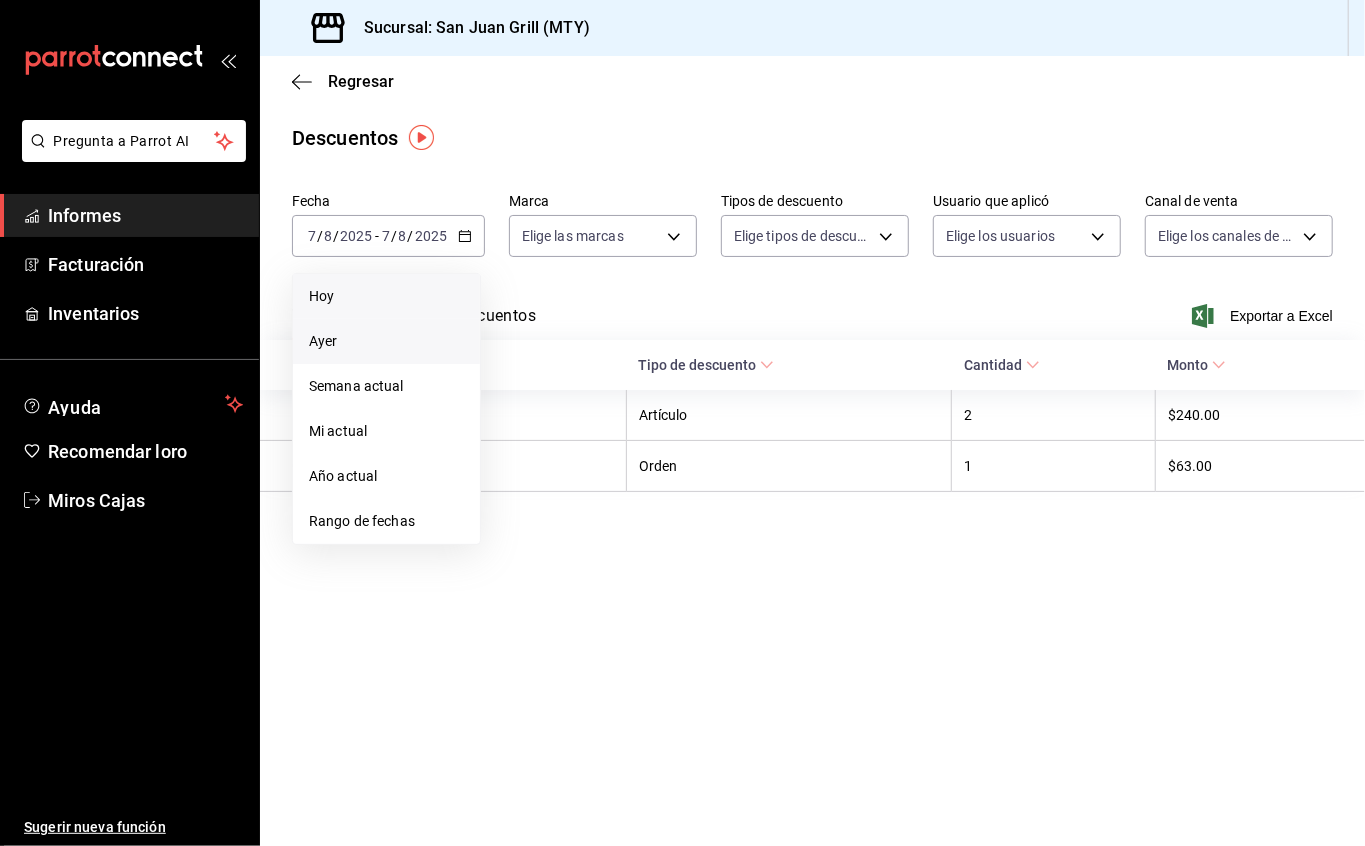 click on "Hoy" at bounding box center [386, 296] 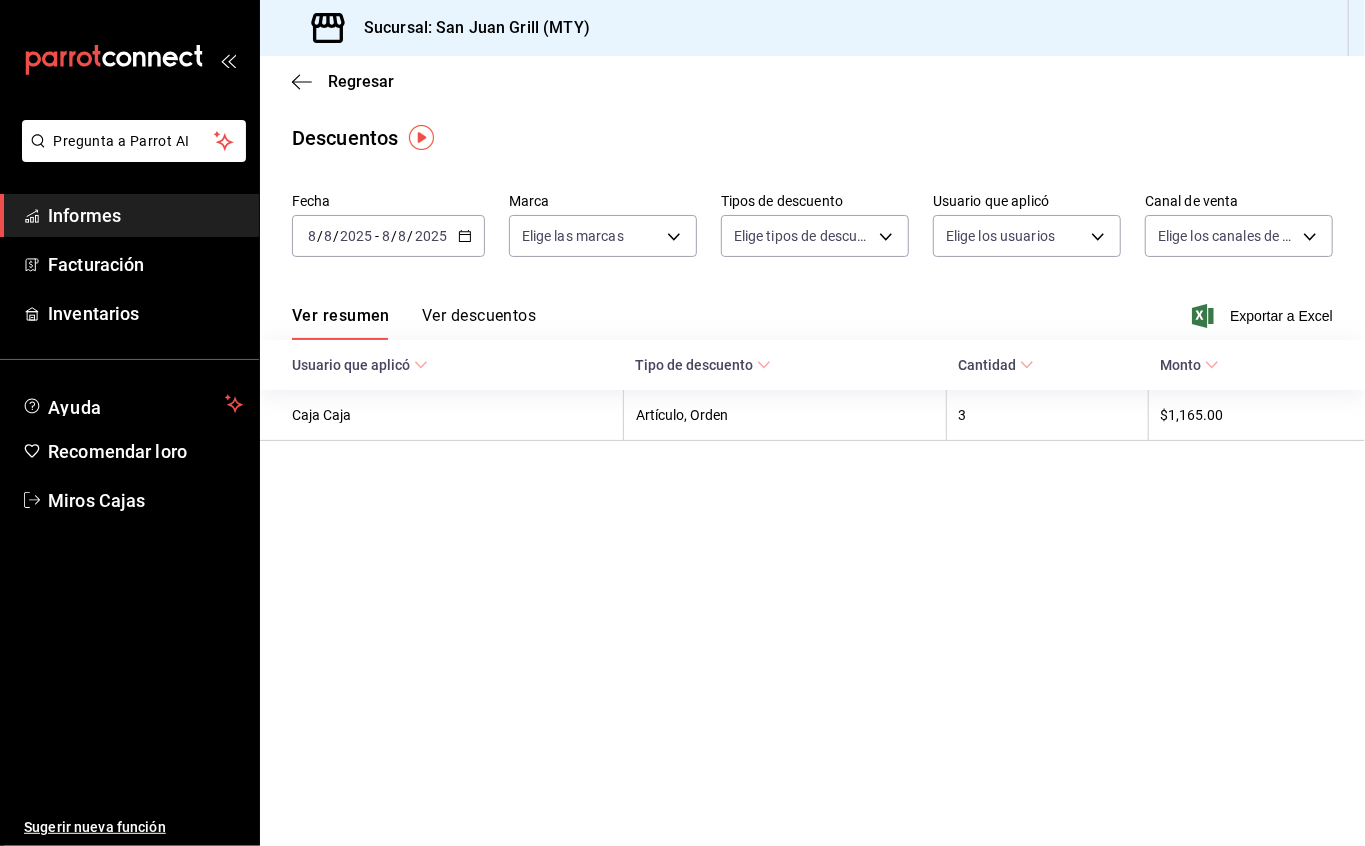 click on "Ver descuentos" at bounding box center (479, 315) 